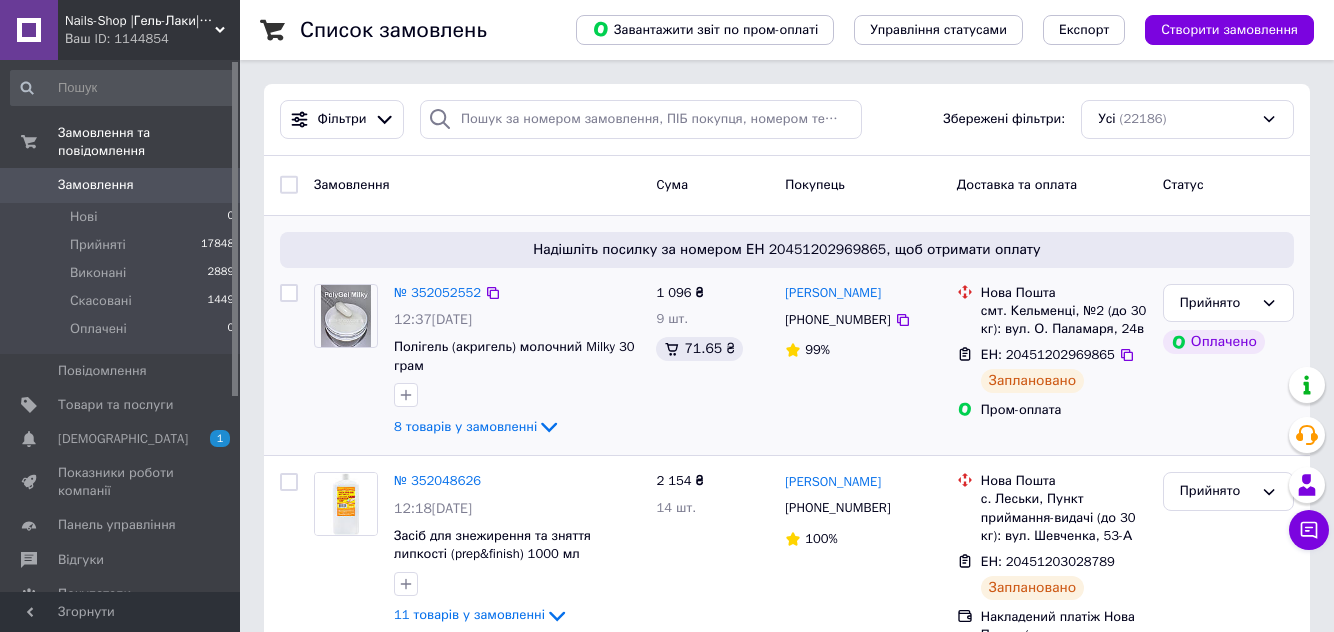 scroll, scrollTop: 0, scrollLeft: 0, axis: both 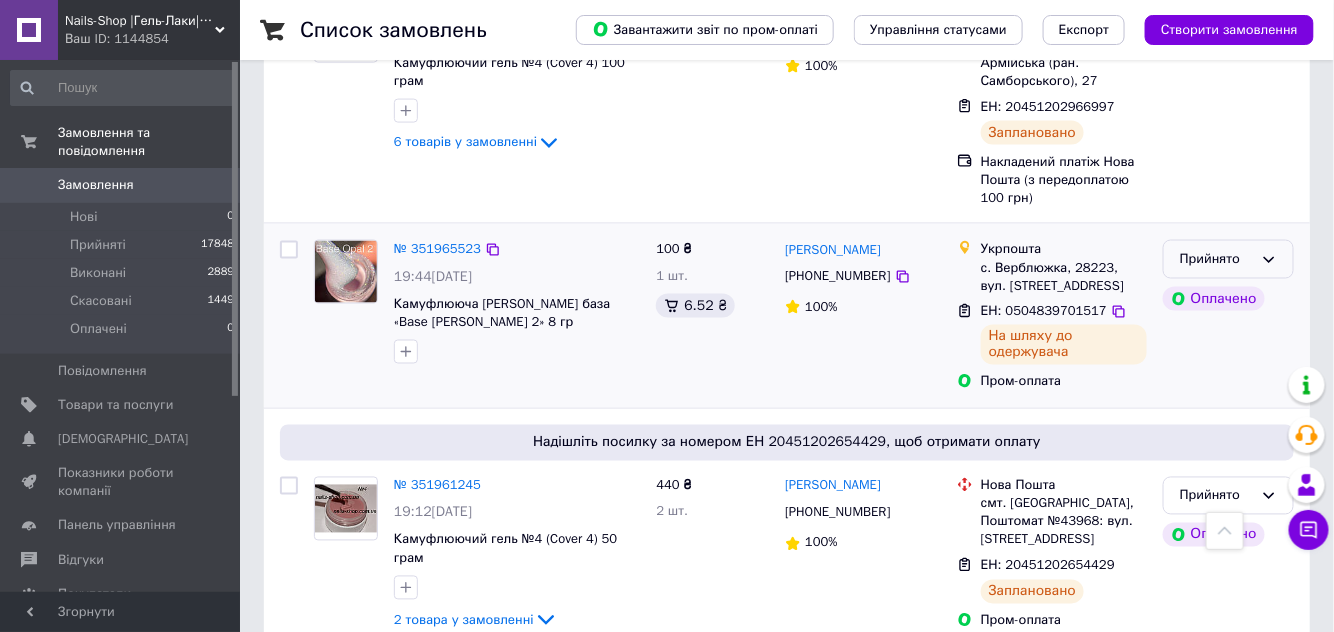 click 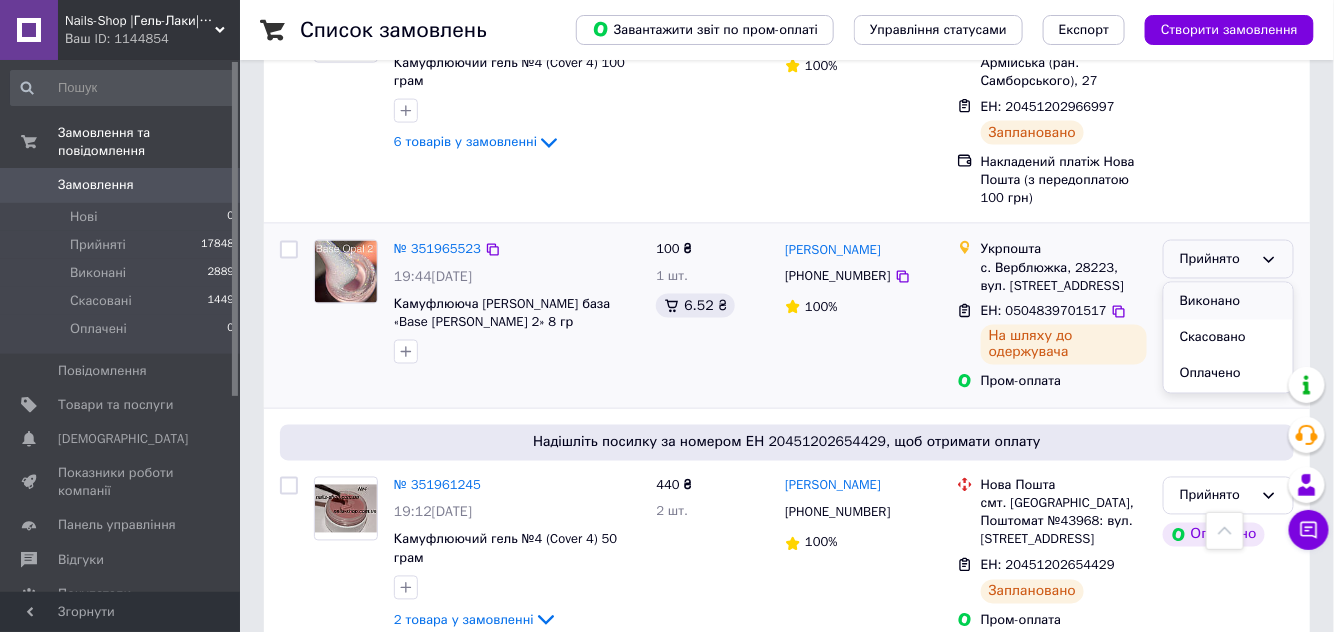 click on "Виконано" at bounding box center (1228, 301) 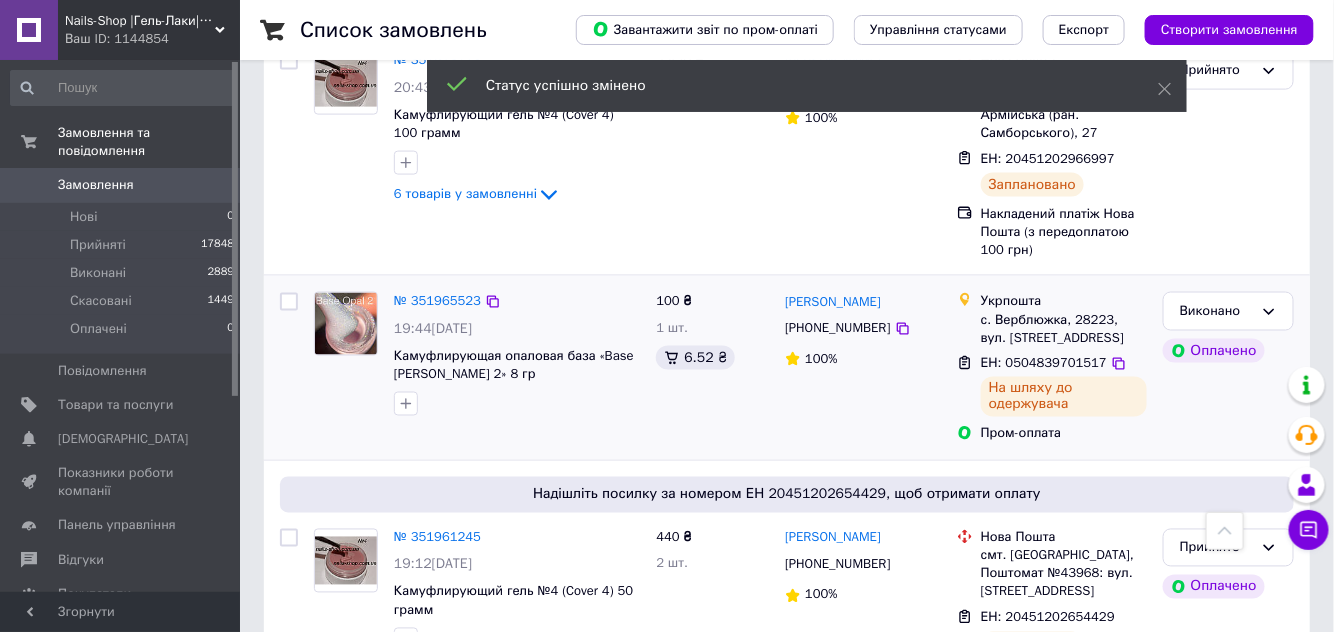 scroll, scrollTop: 909, scrollLeft: 0, axis: vertical 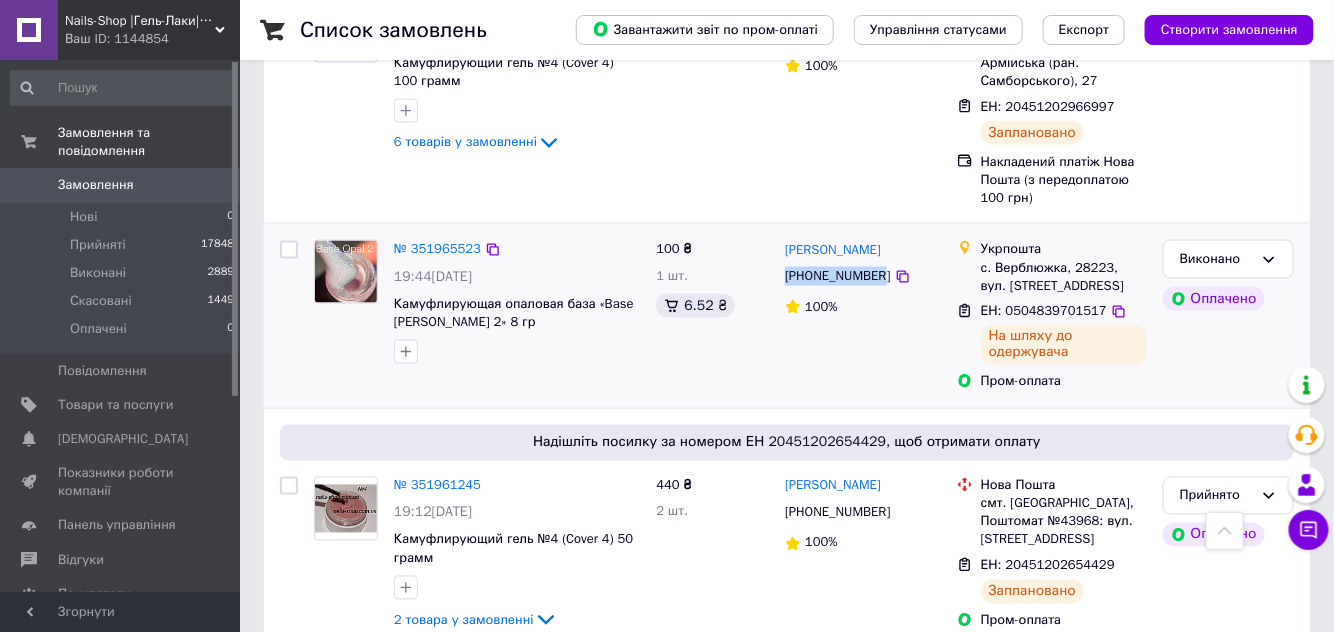drag, startPoint x: 780, startPoint y: 253, endPoint x: 879, endPoint y: 261, distance: 99.32271 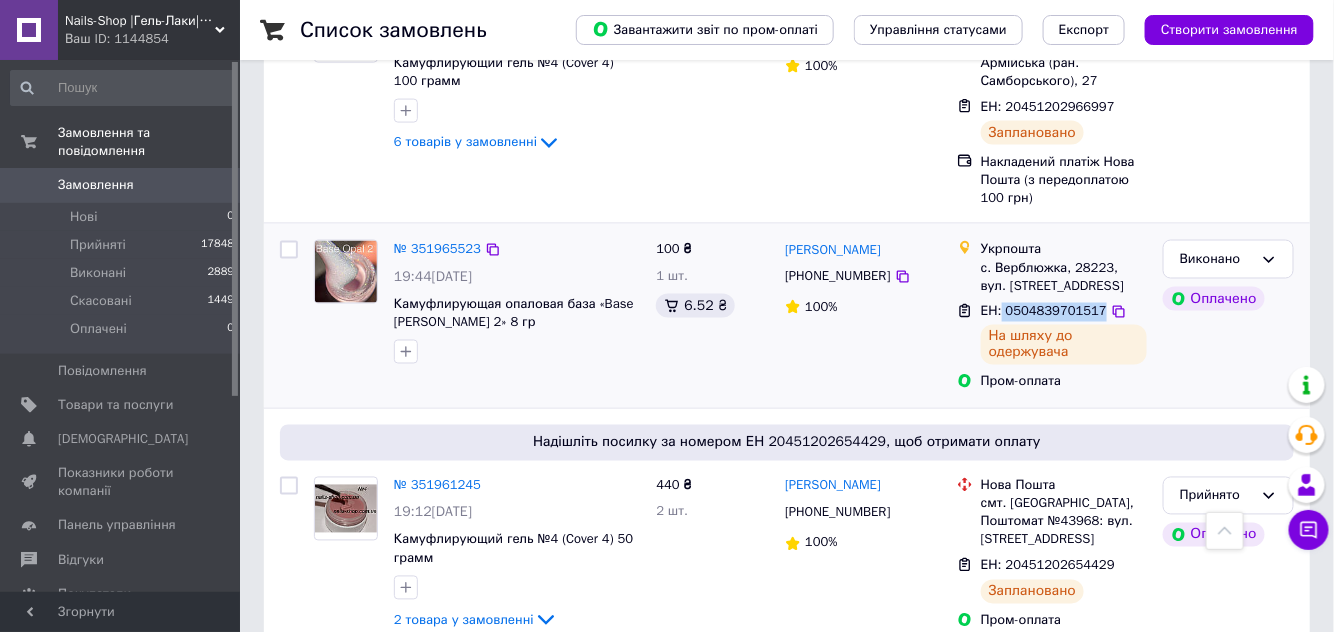 drag, startPoint x: 1001, startPoint y: 291, endPoint x: 1092, endPoint y: 286, distance: 91.13726 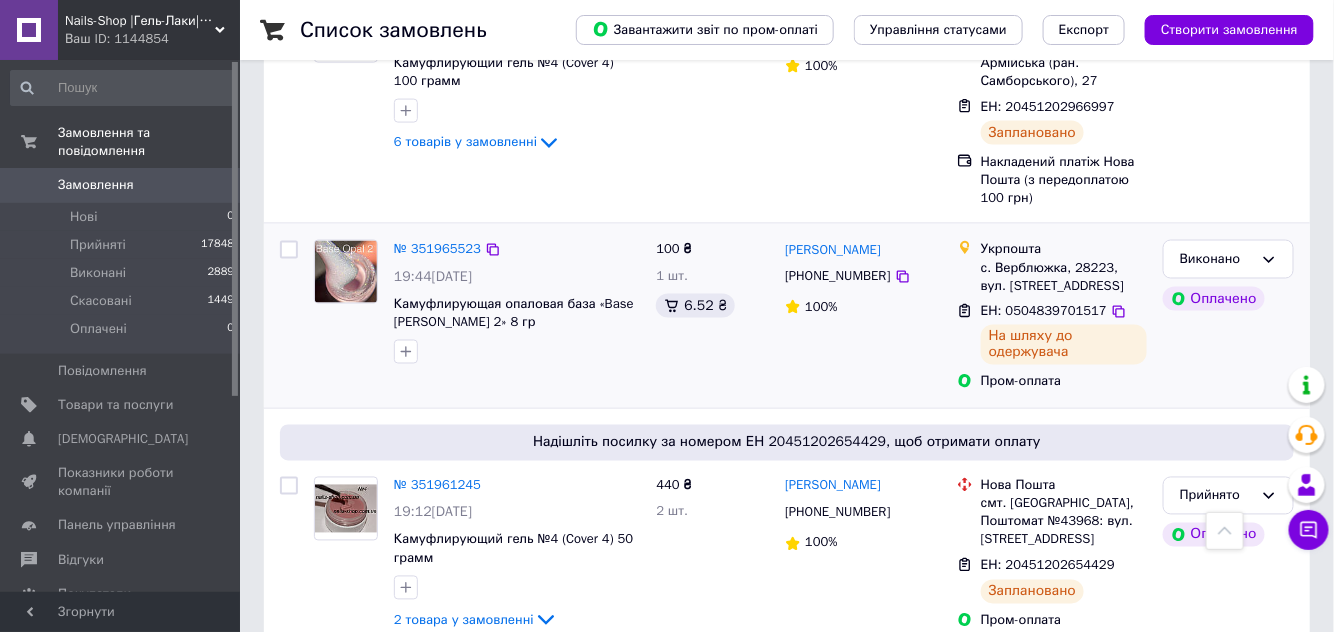 click on "100 ₴ 1 шт. 6.52 ₴" at bounding box center (712, 315) 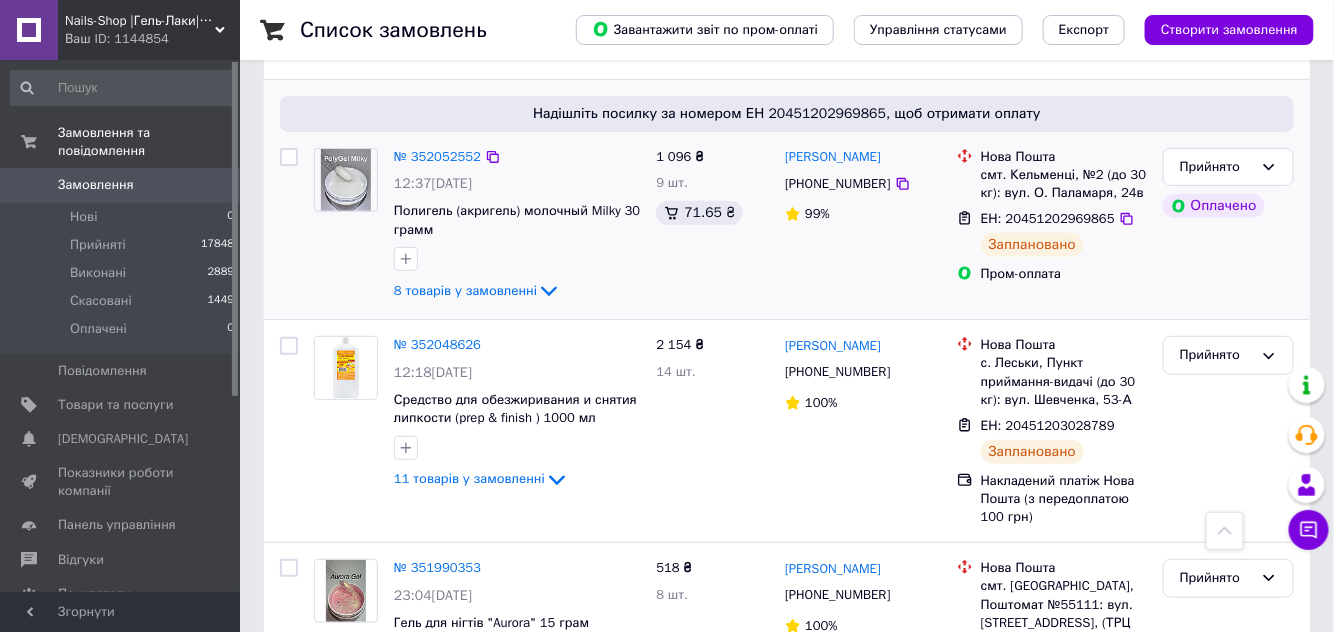 scroll, scrollTop: 0, scrollLeft: 0, axis: both 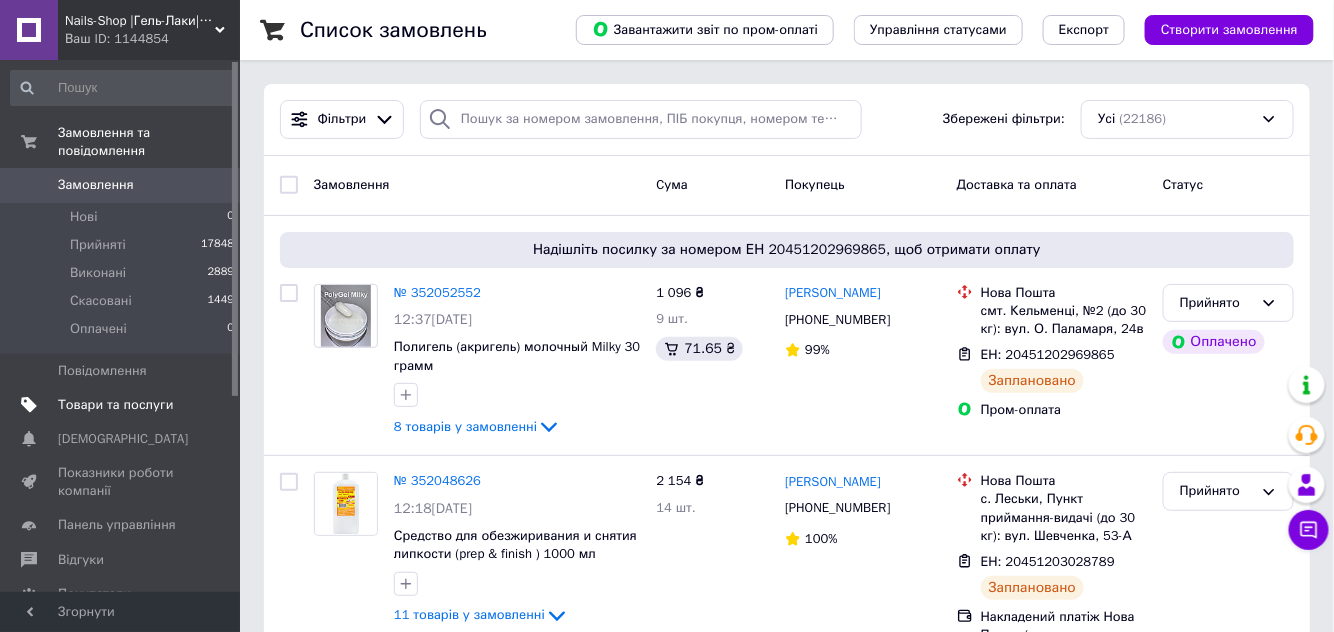click on "Товари та послуги" at bounding box center [123, 405] 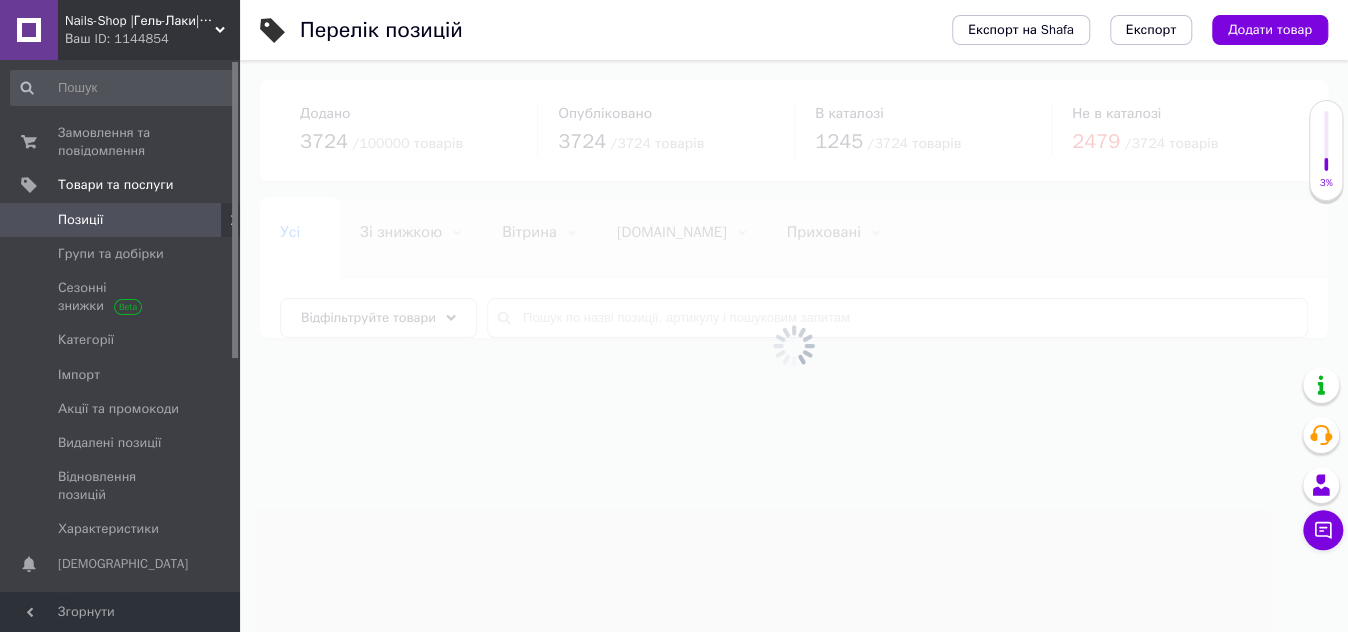 click at bounding box center [794, 346] 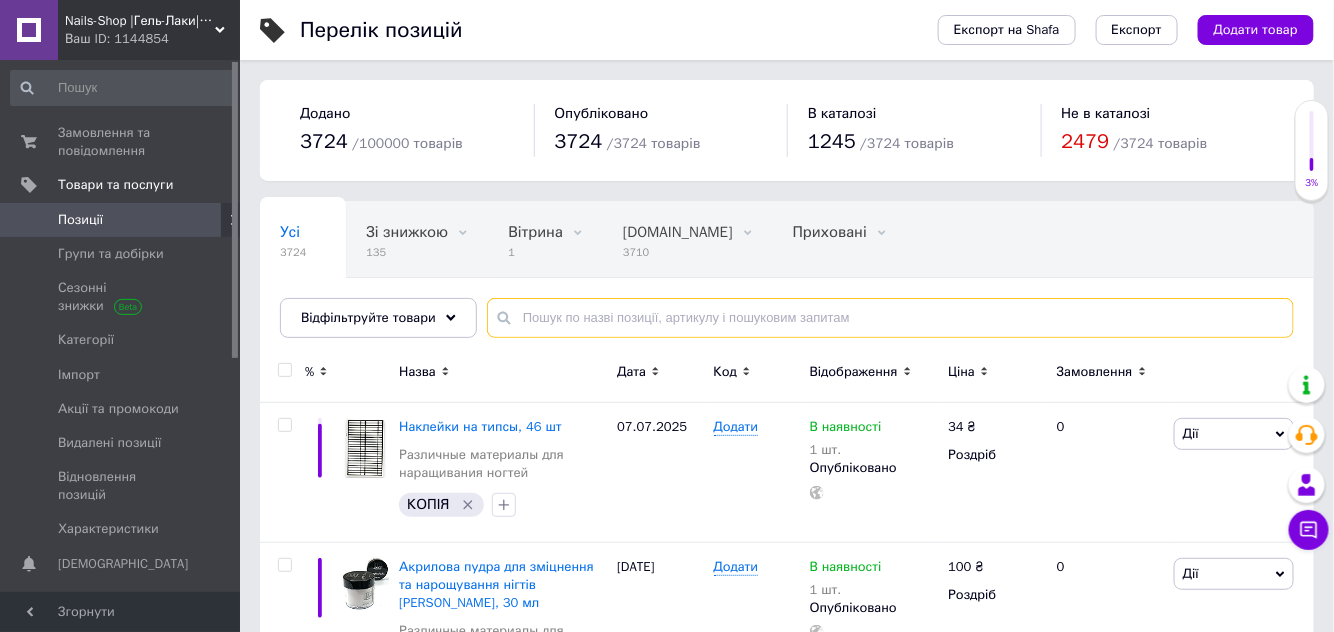click at bounding box center (890, 318) 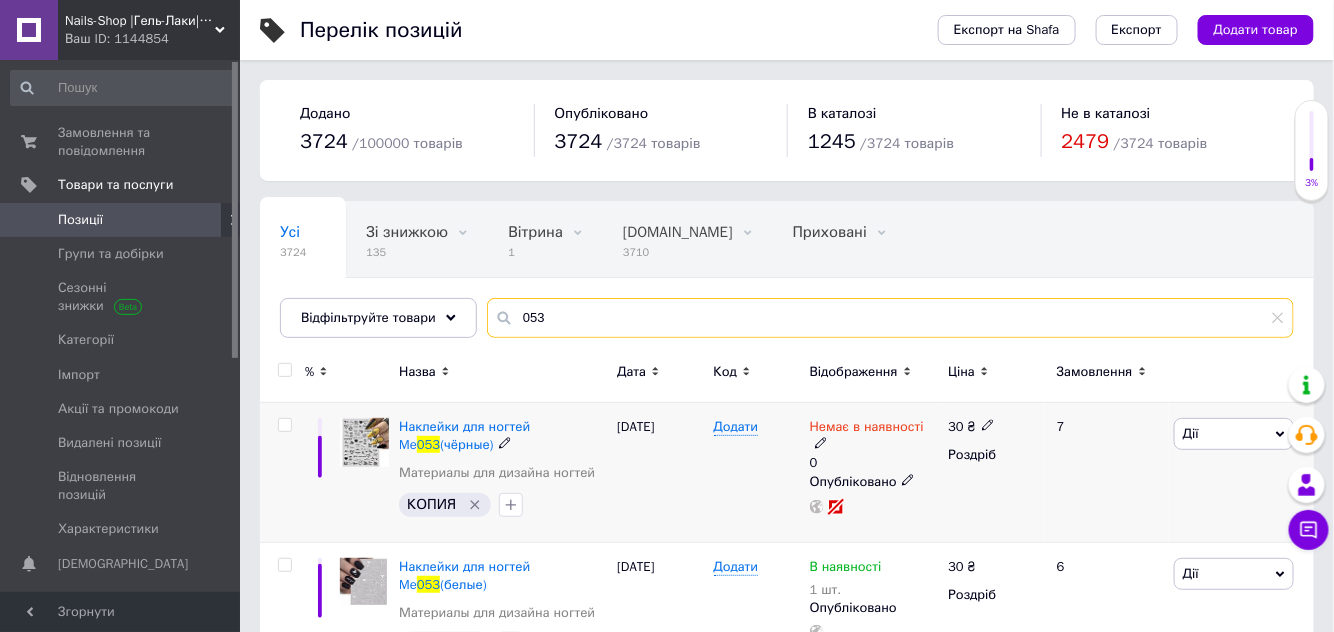 type on "053" 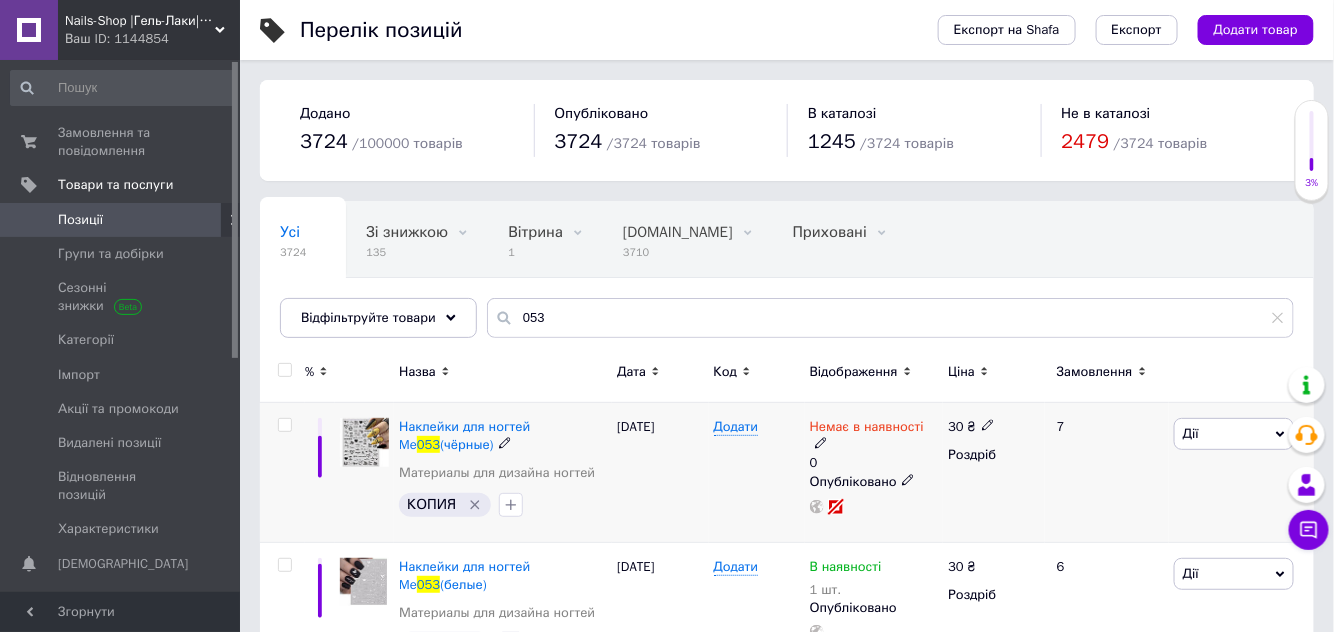 click 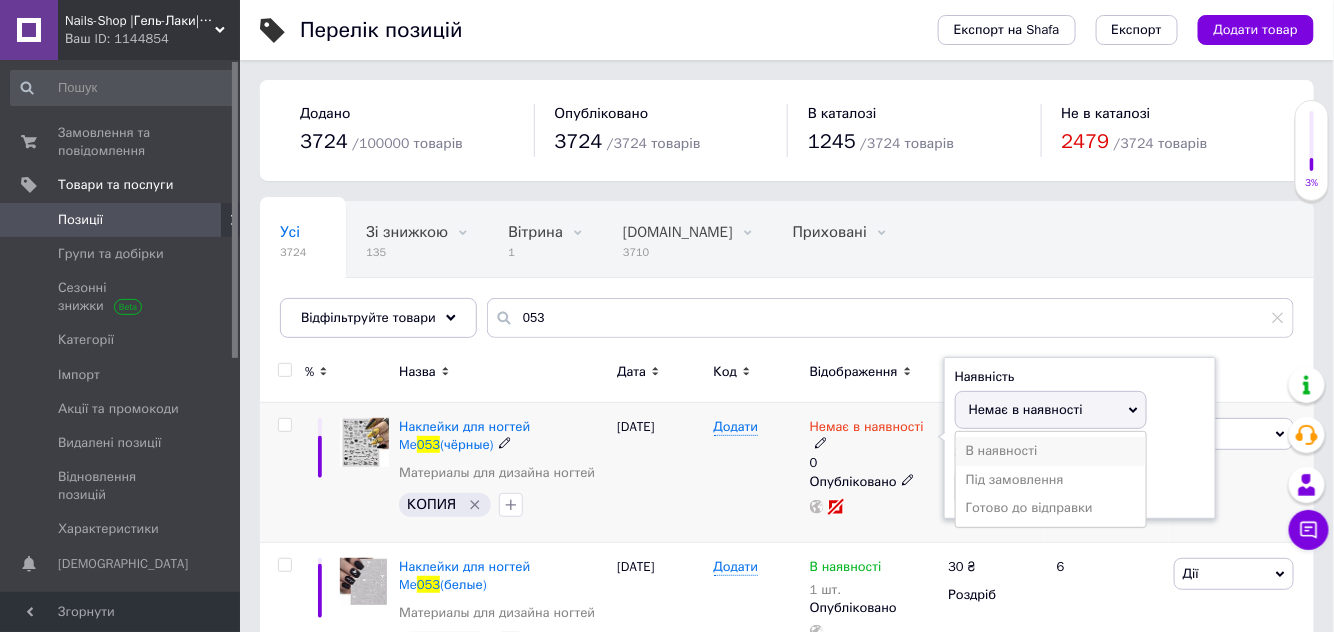 click on "В наявності" at bounding box center [1051, 451] 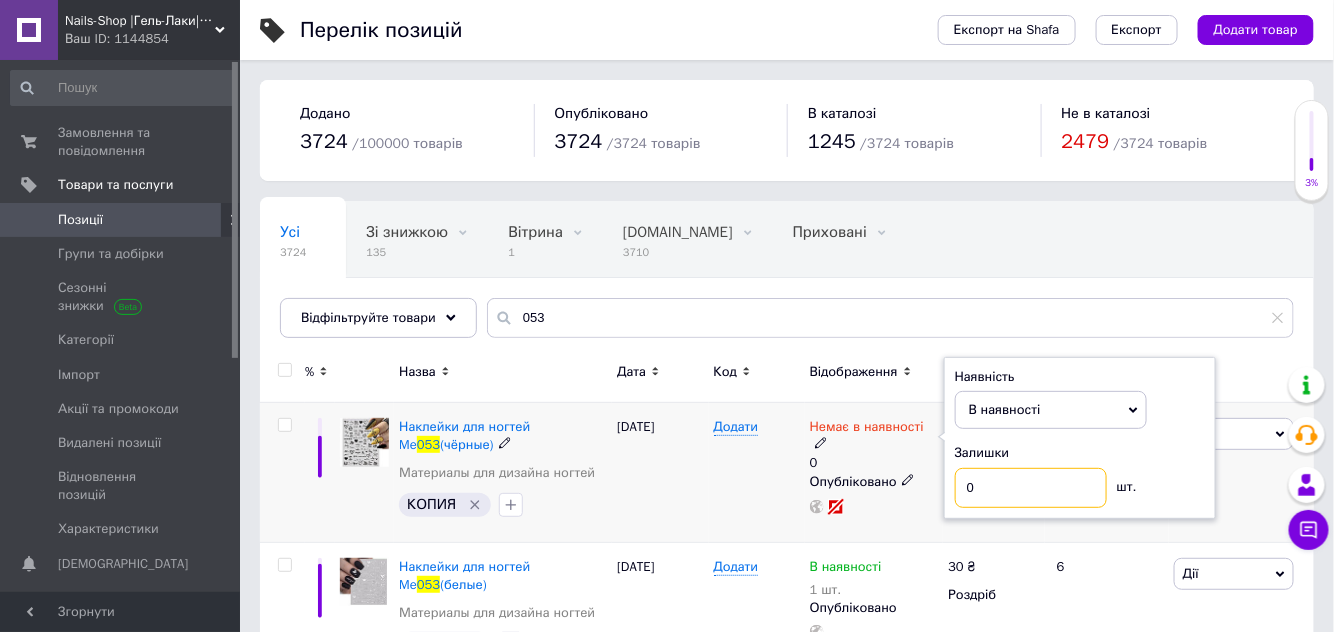 click on "0" at bounding box center (1031, 488) 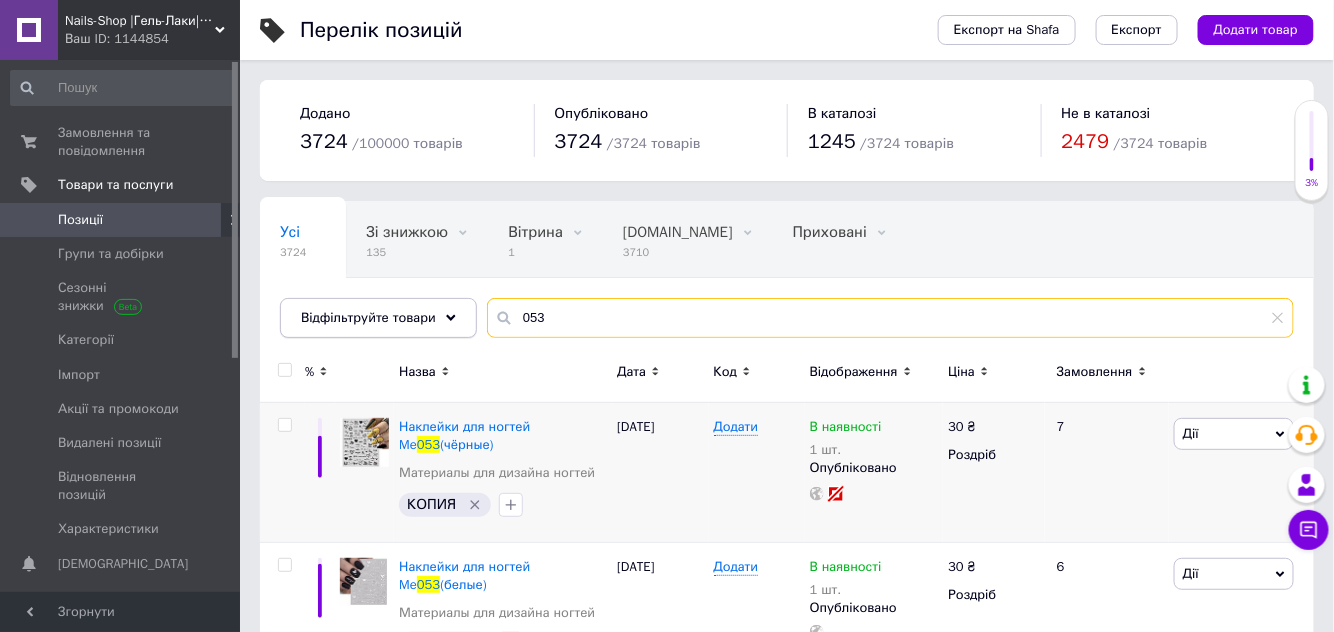 drag, startPoint x: 556, startPoint y: 312, endPoint x: 463, endPoint y: 312, distance: 93 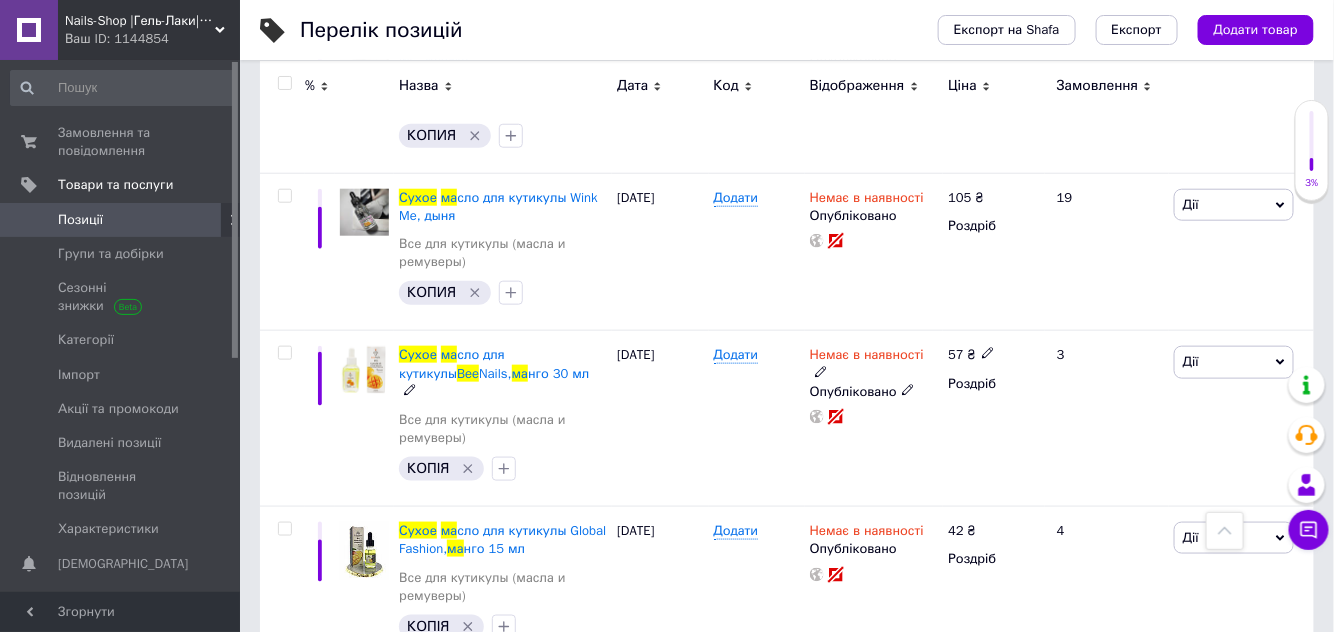 scroll, scrollTop: 0, scrollLeft: 0, axis: both 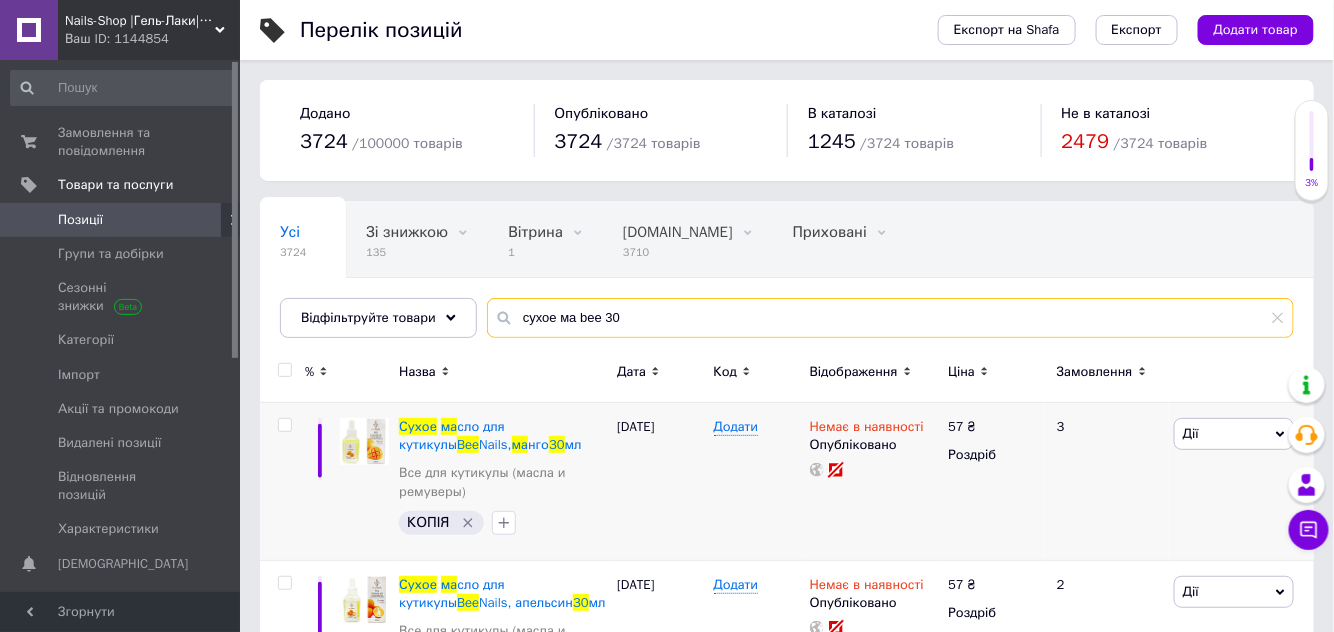 type on "сухое ма bee 30" 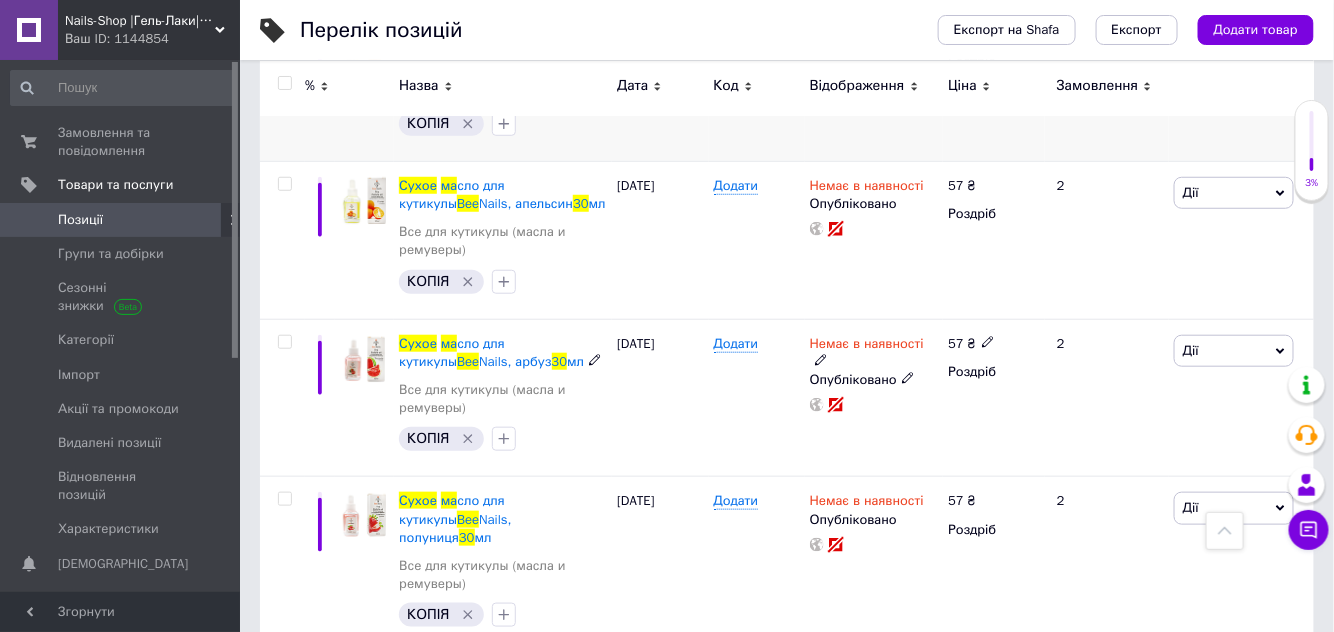 scroll, scrollTop: 418, scrollLeft: 0, axis: vertical 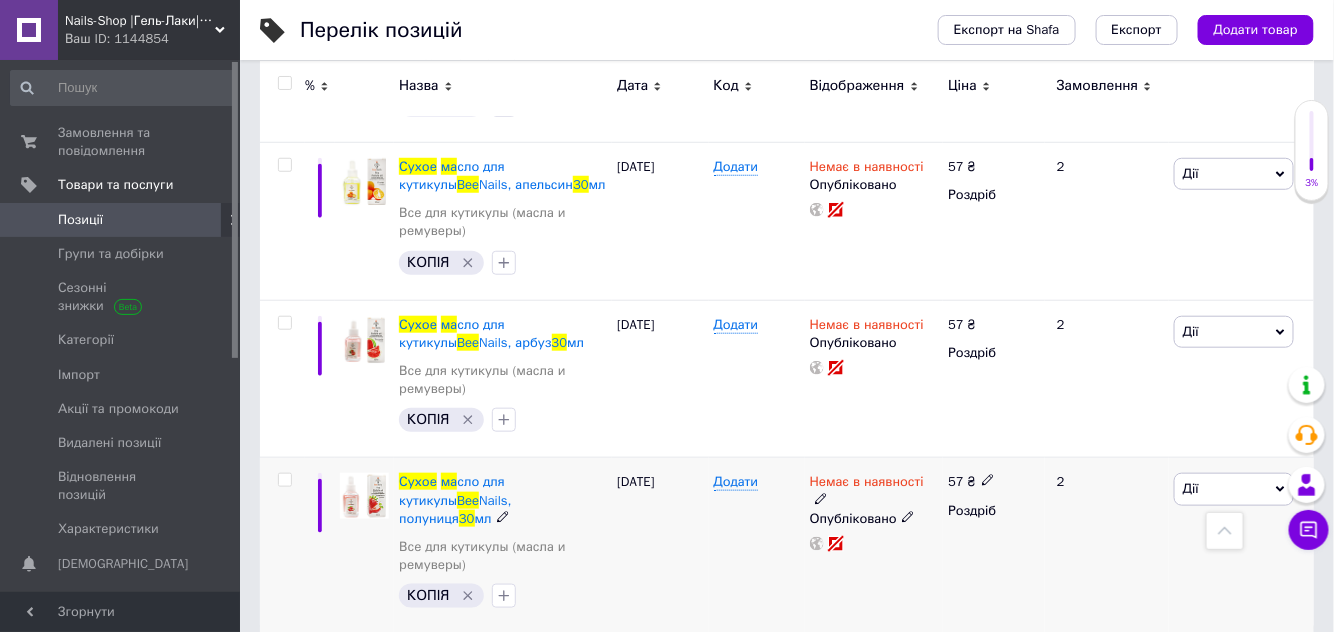 click 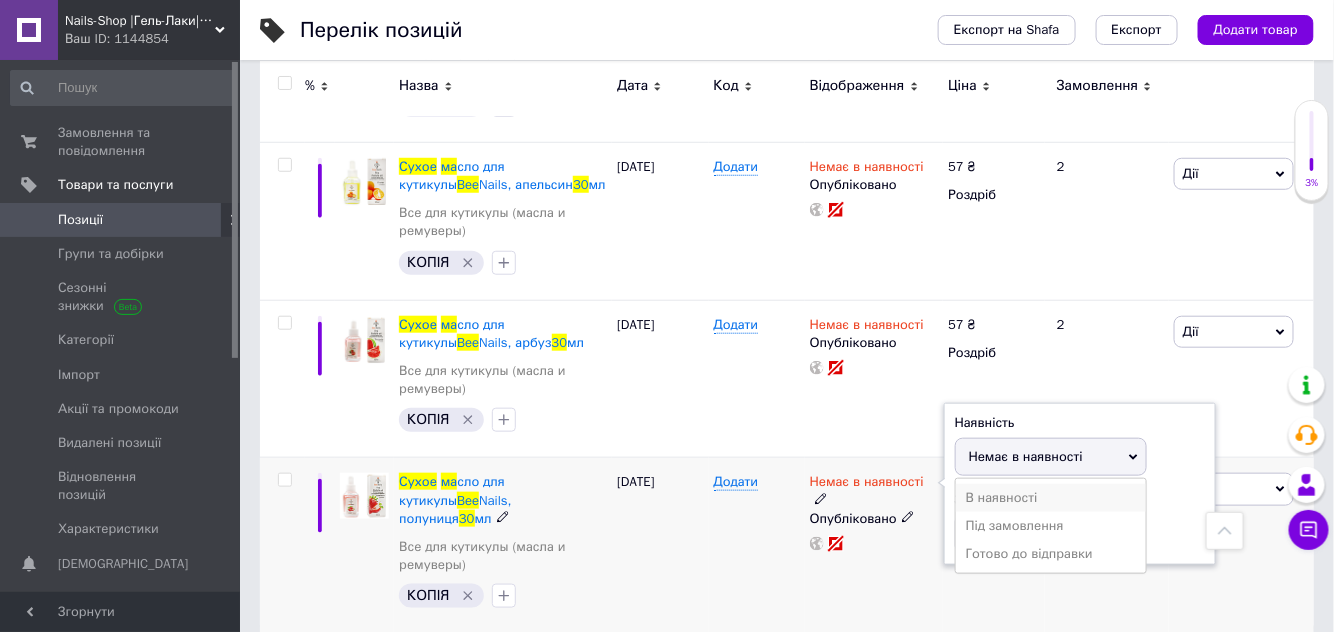 click on "В наявності" at bounding box center [1051, 498] 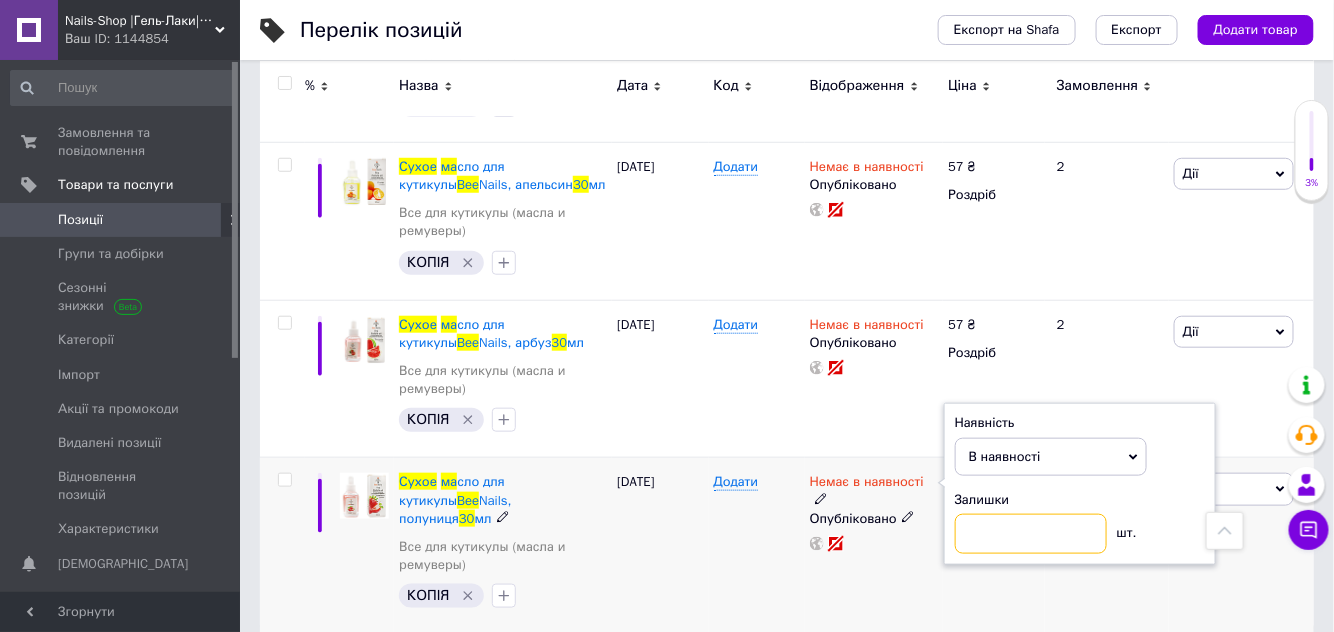 click at bounding box center (1031, 534) 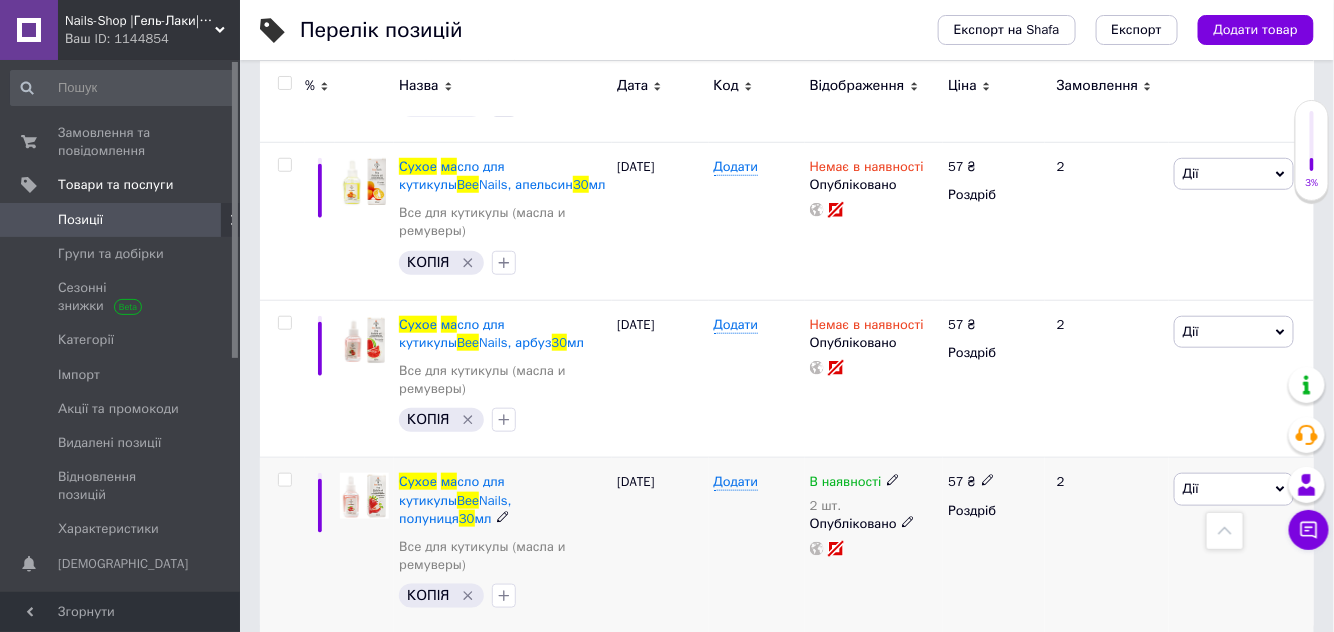 drag, startPoint x: 400, startPoint y: 480, endPoint x: 529, endPoint y: 499, distance: 130.39172 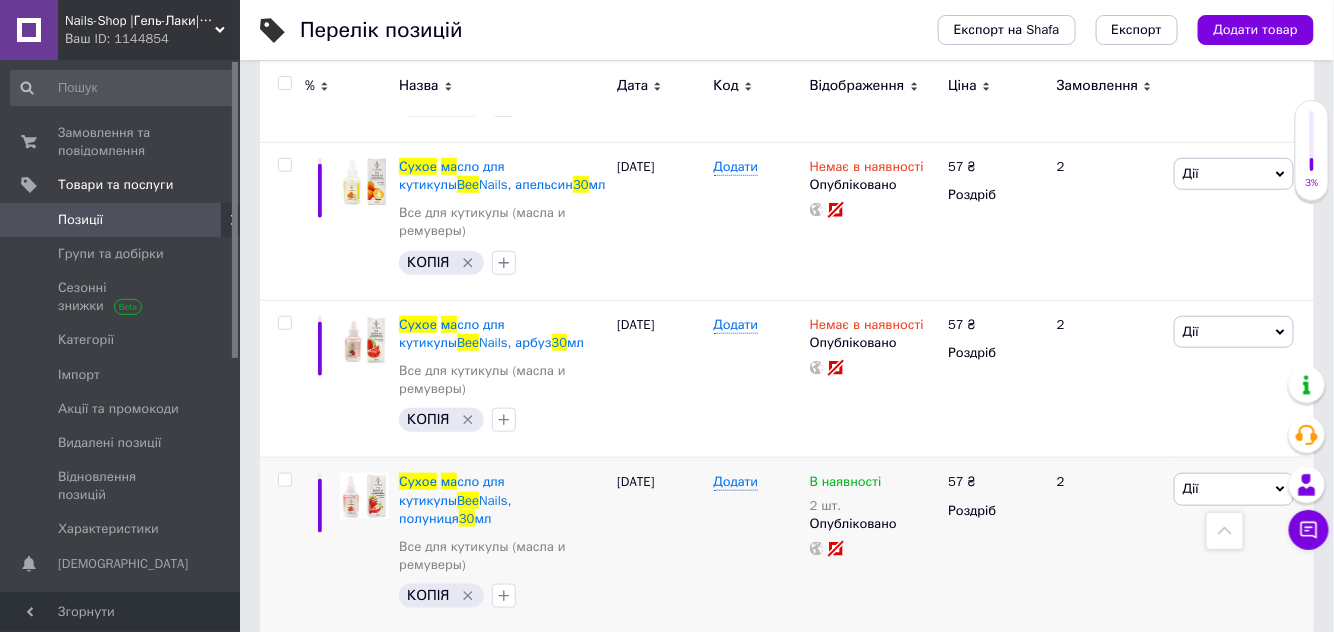 copy on "Сухое   ма сло для кутикулы  Bee  Nails, полуниця  30  мл" 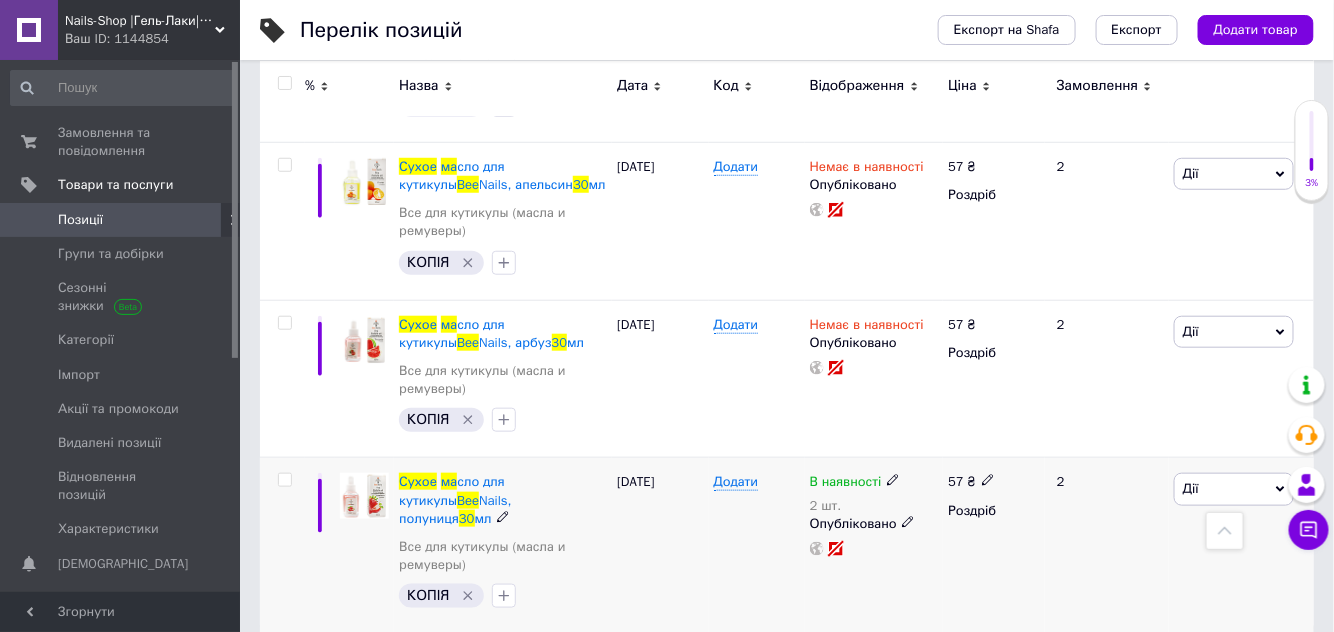 click 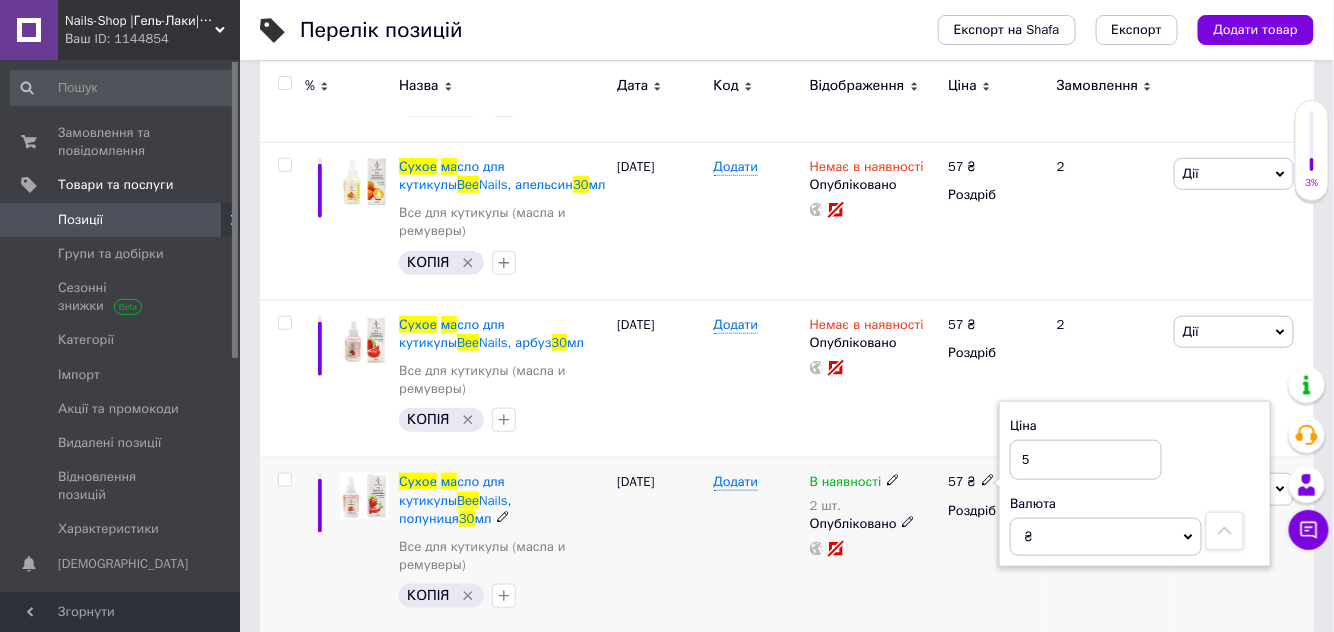 type on "5" 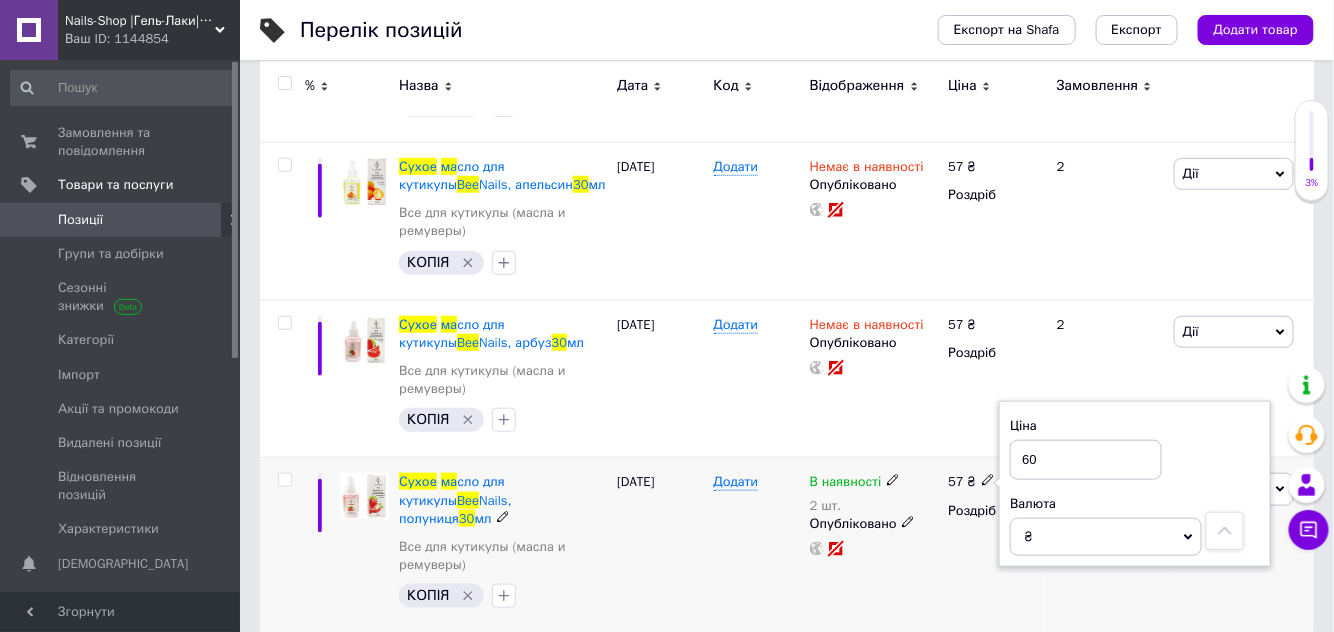 type on "60" 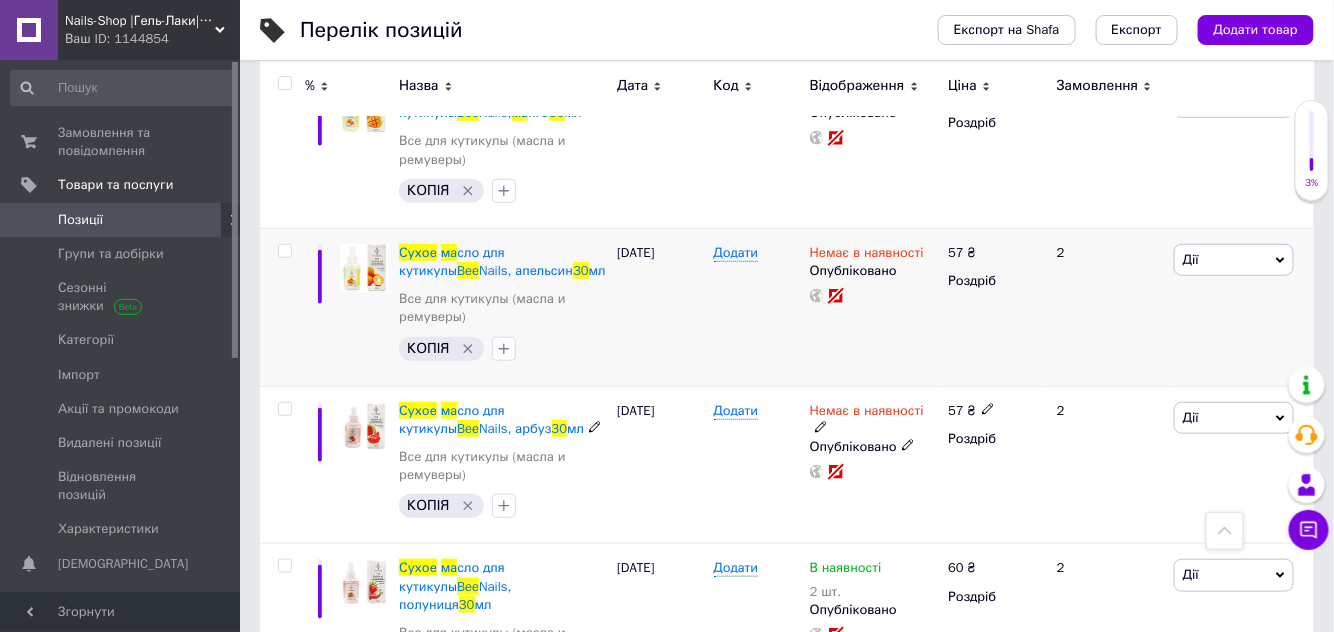 scroll, scrollTop: 328, scrollLeft: 0, axis: vertical 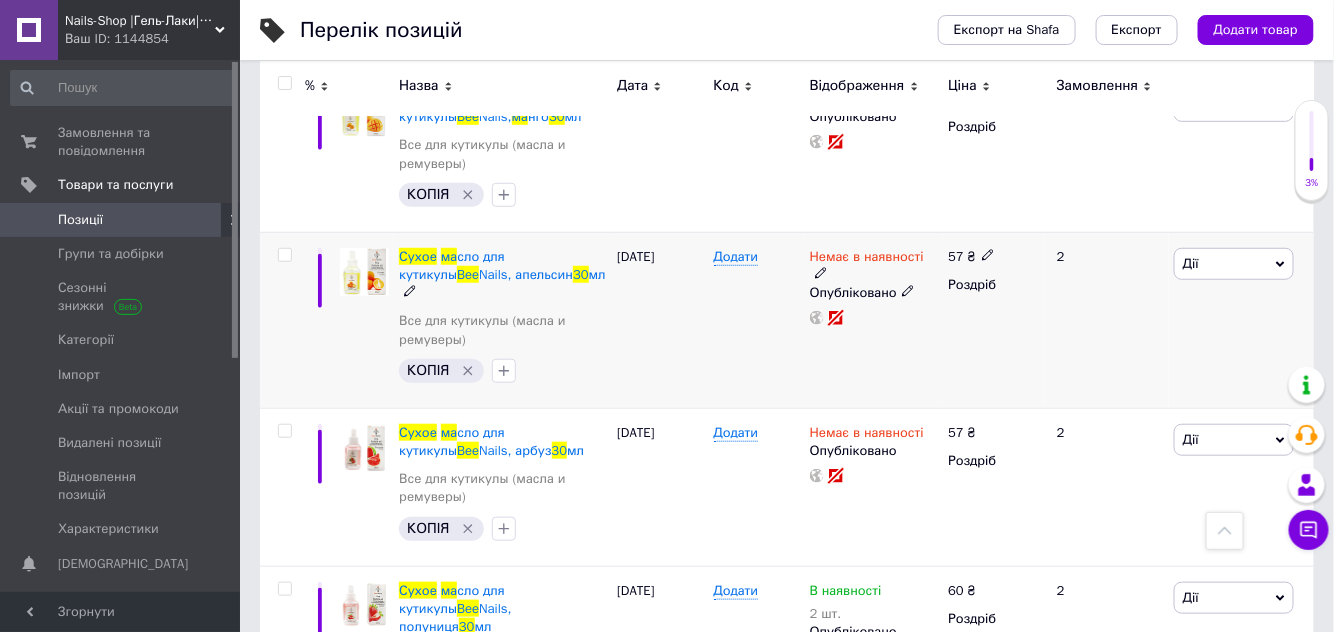 click 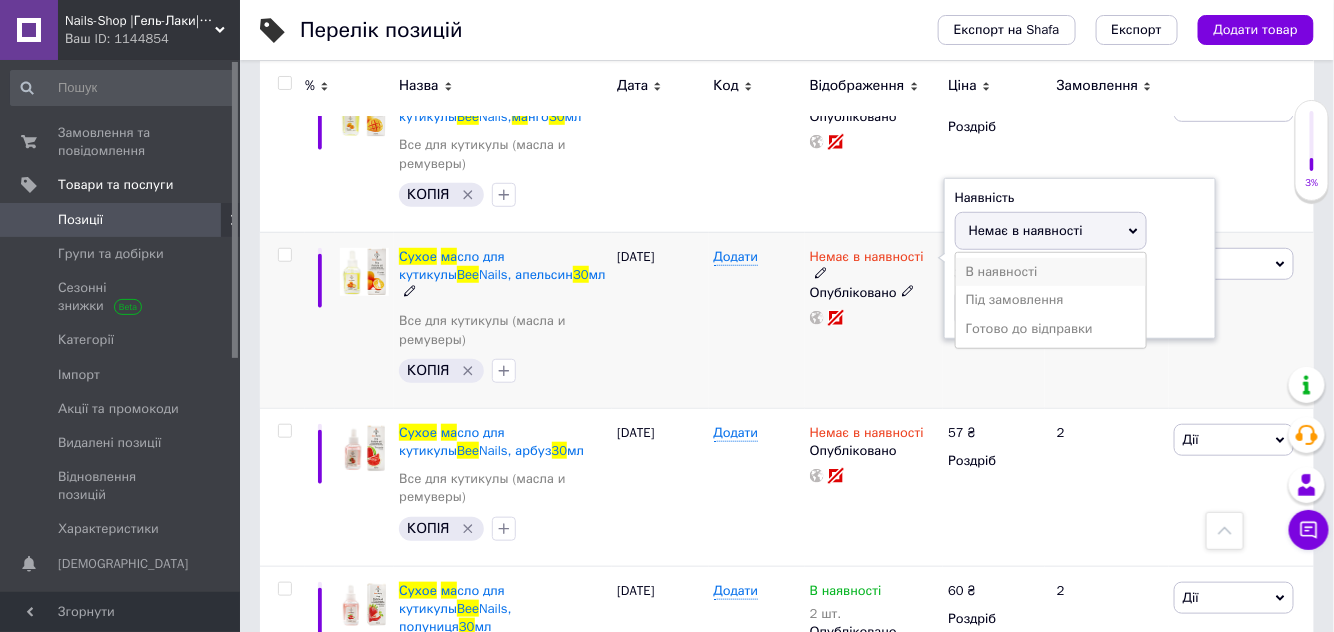 click on "В наявності" at bounding box center (1051, 272) 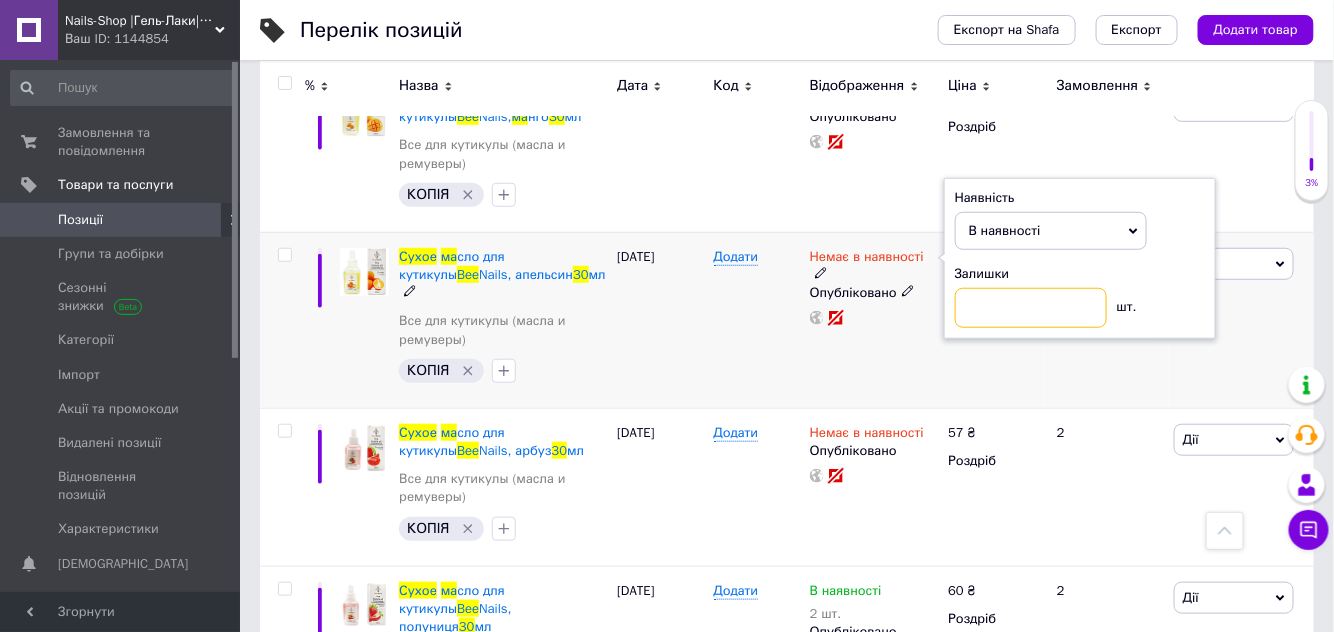 click at bounding box center (1031, 308) 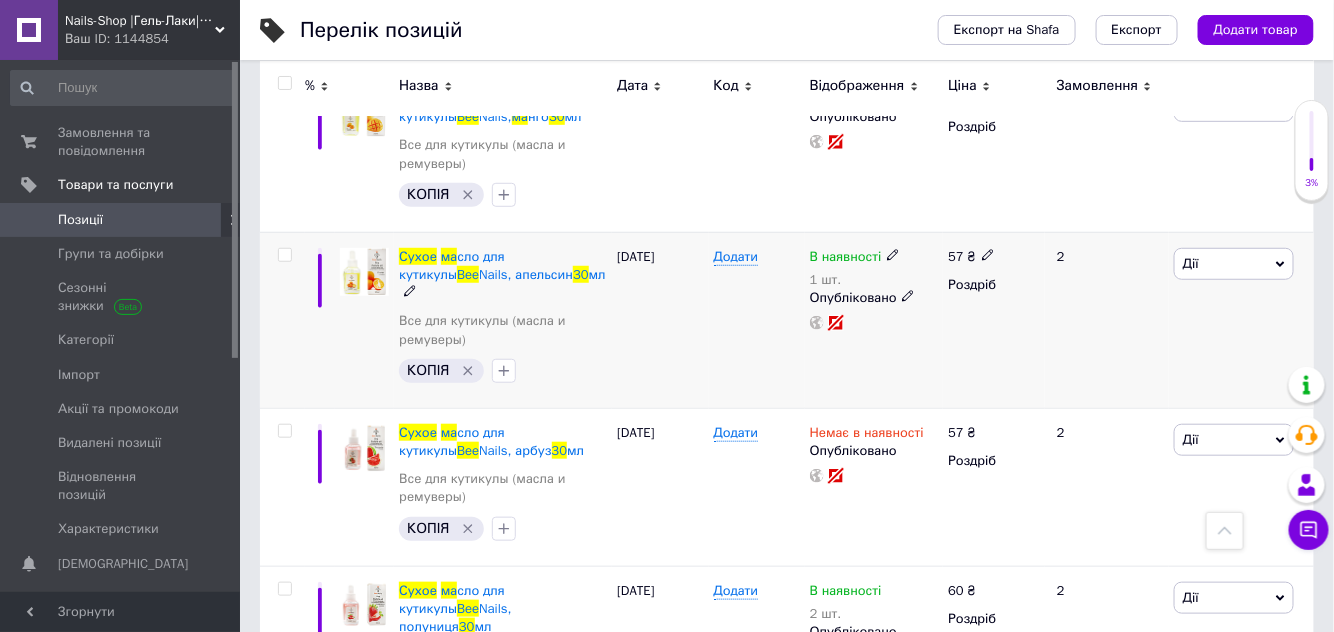 click 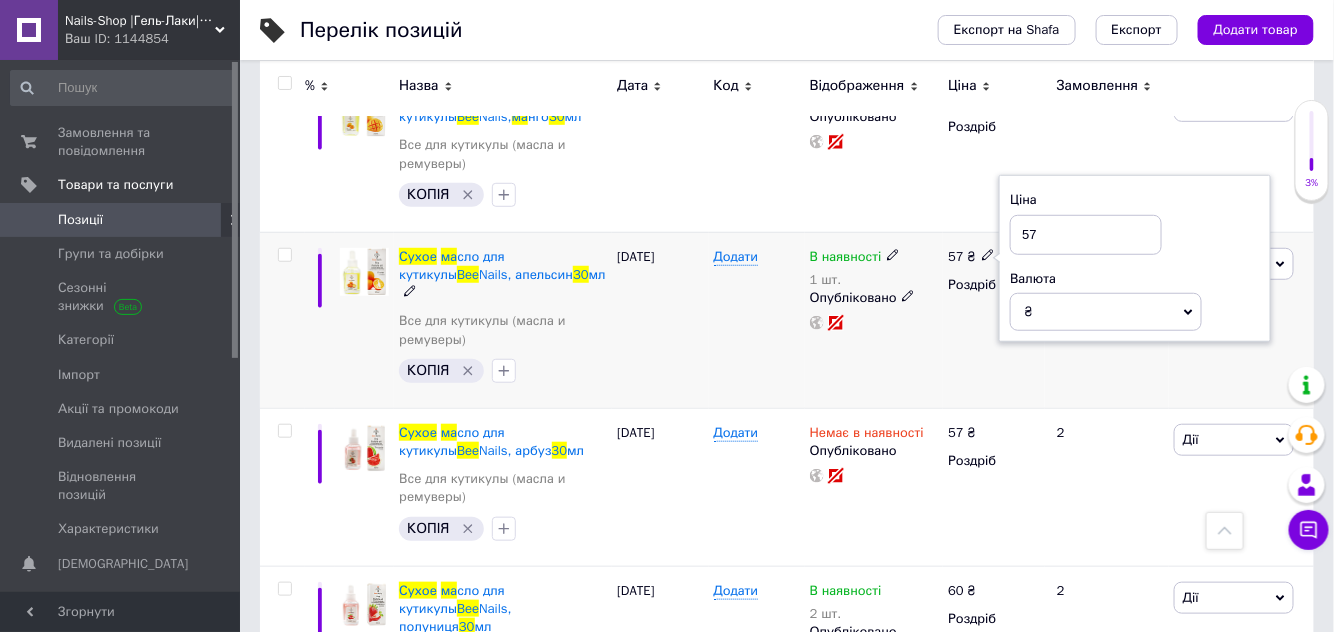 type on "5" 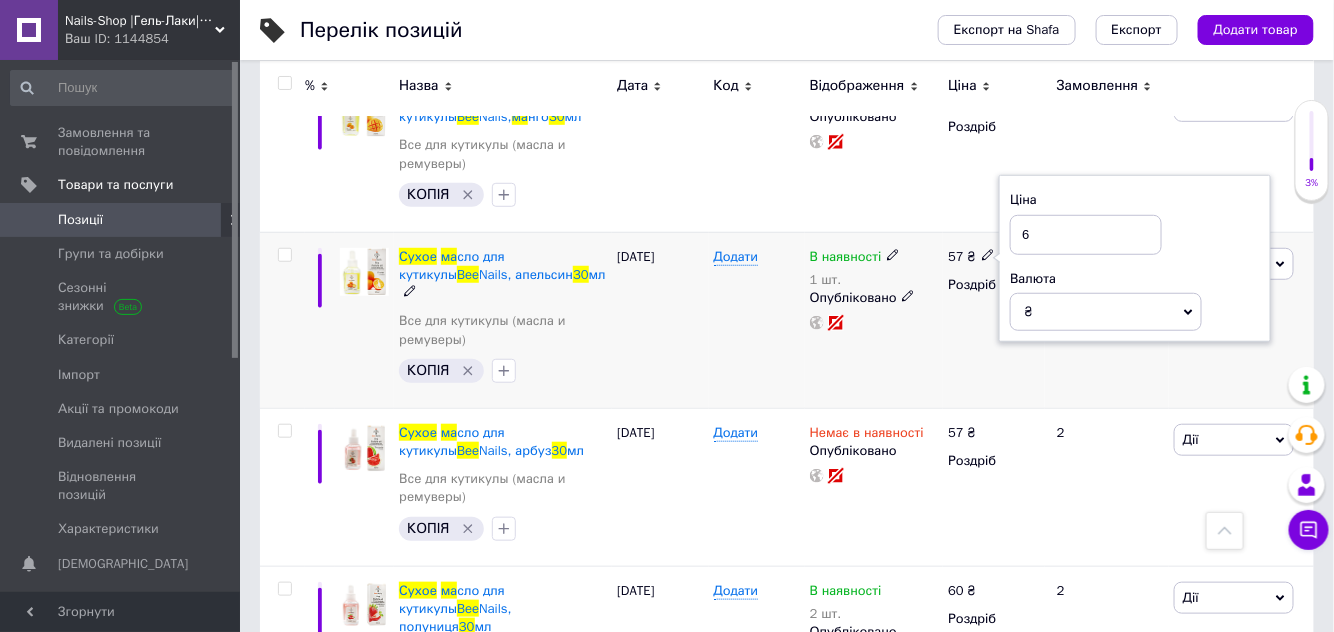 type on "60" 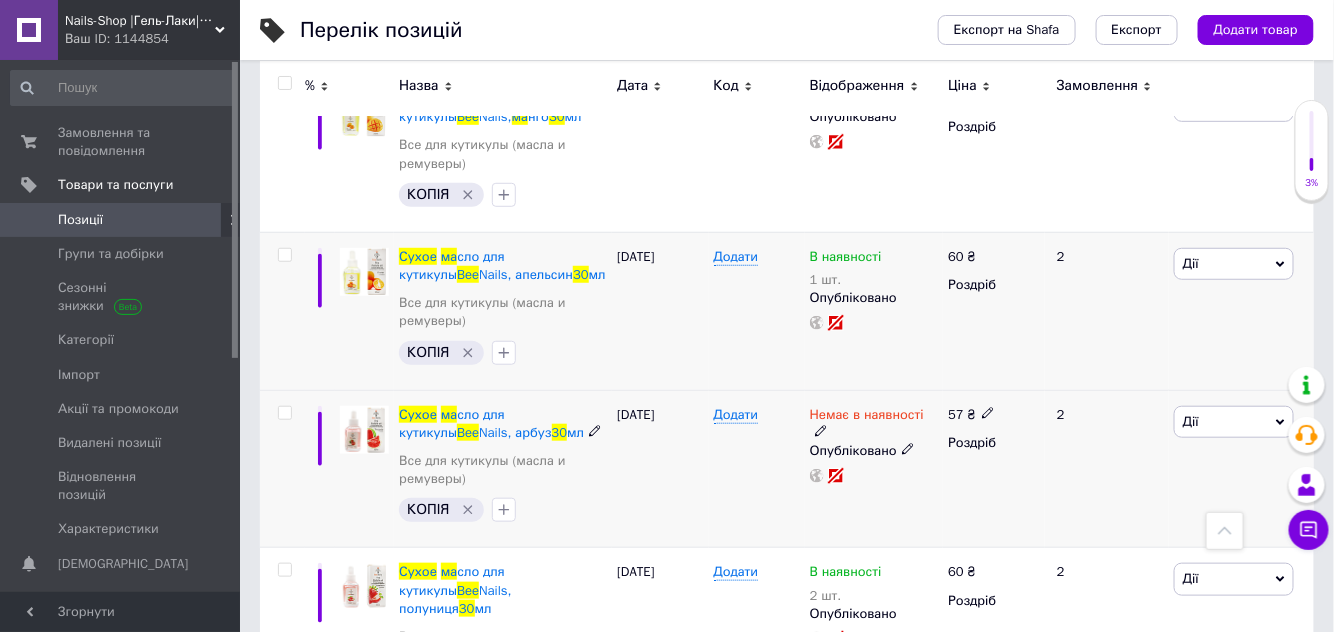 click 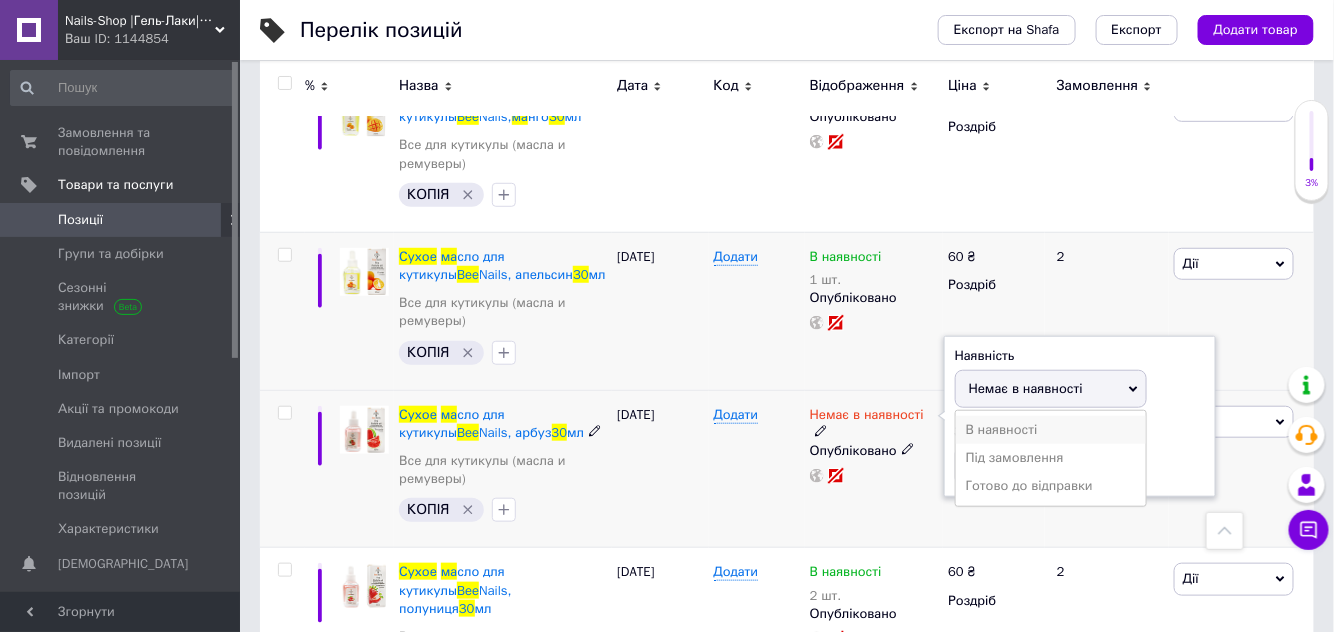 click on "В наявності" at bounding box center (1051, 430) 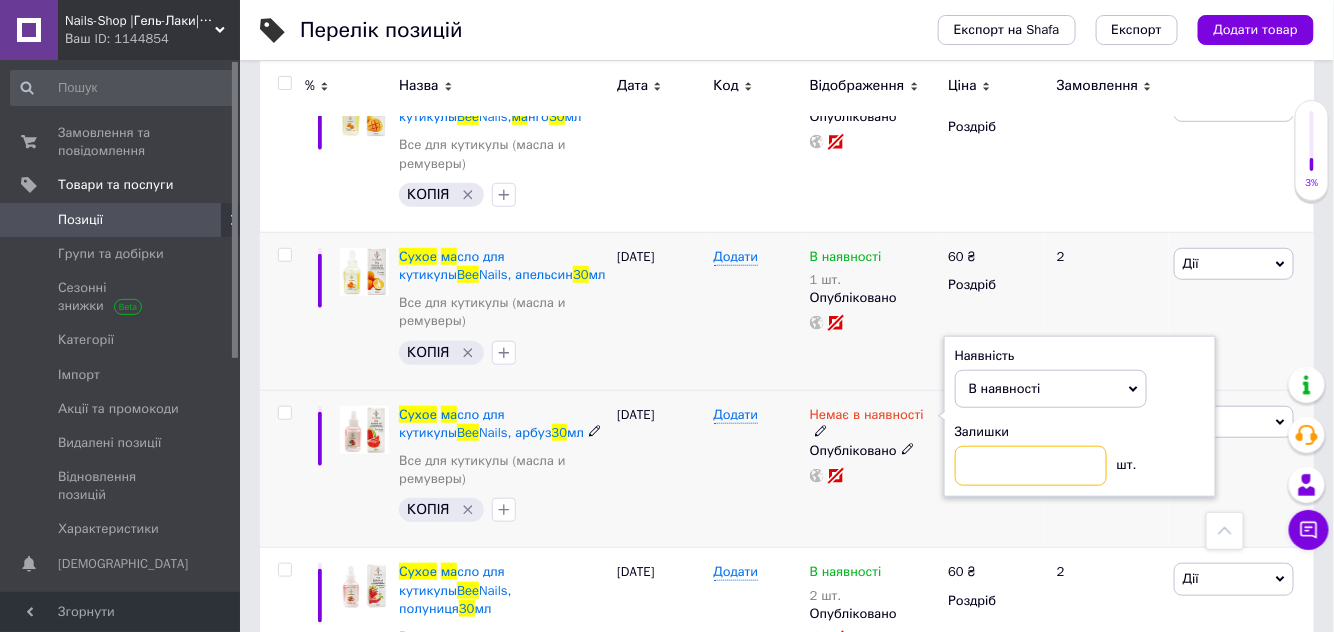 click at bounding box center [1031, 466] 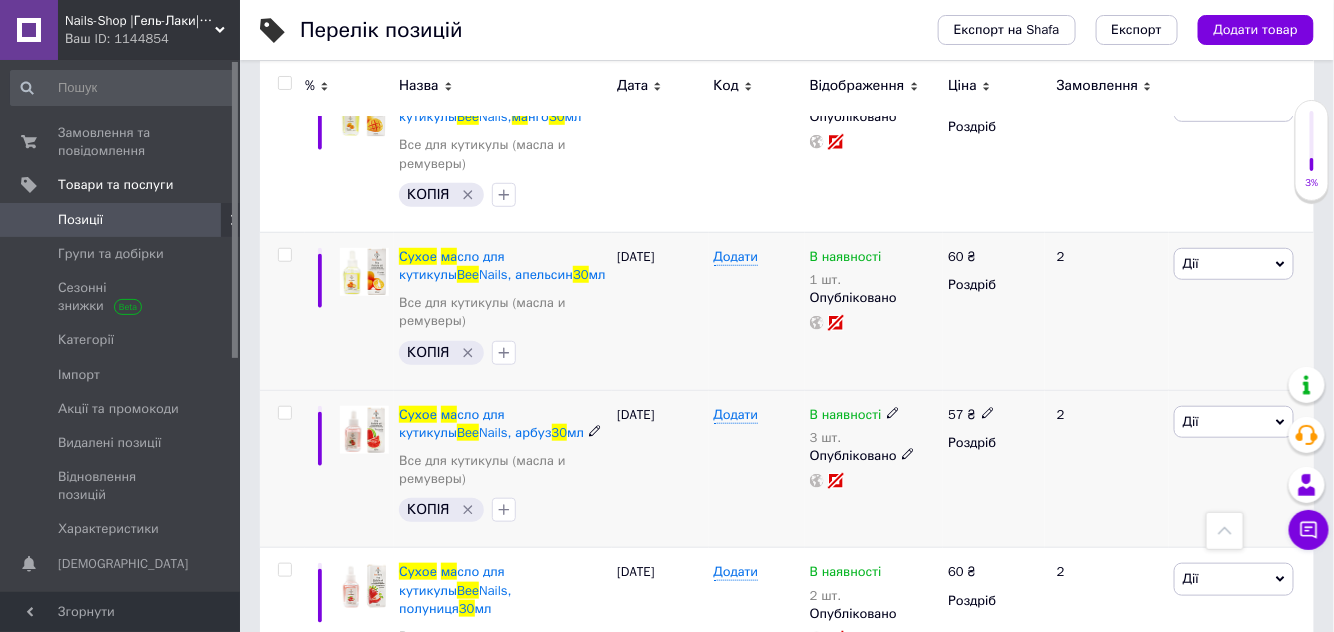 click 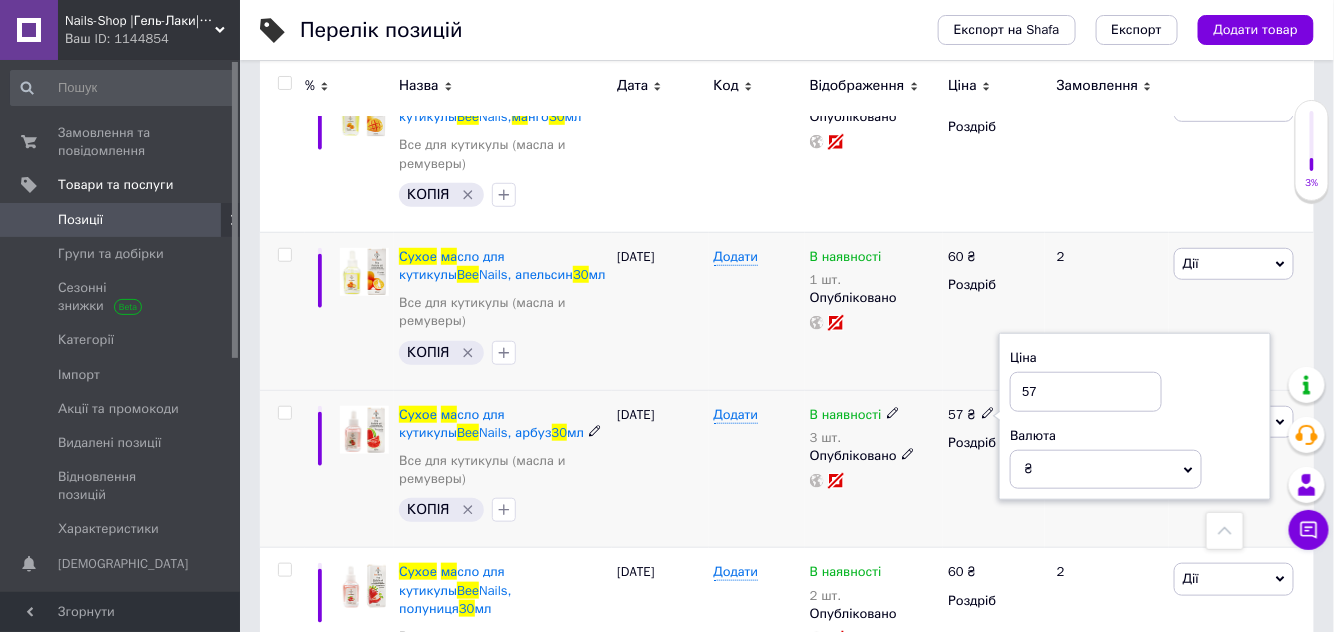 type on "5" 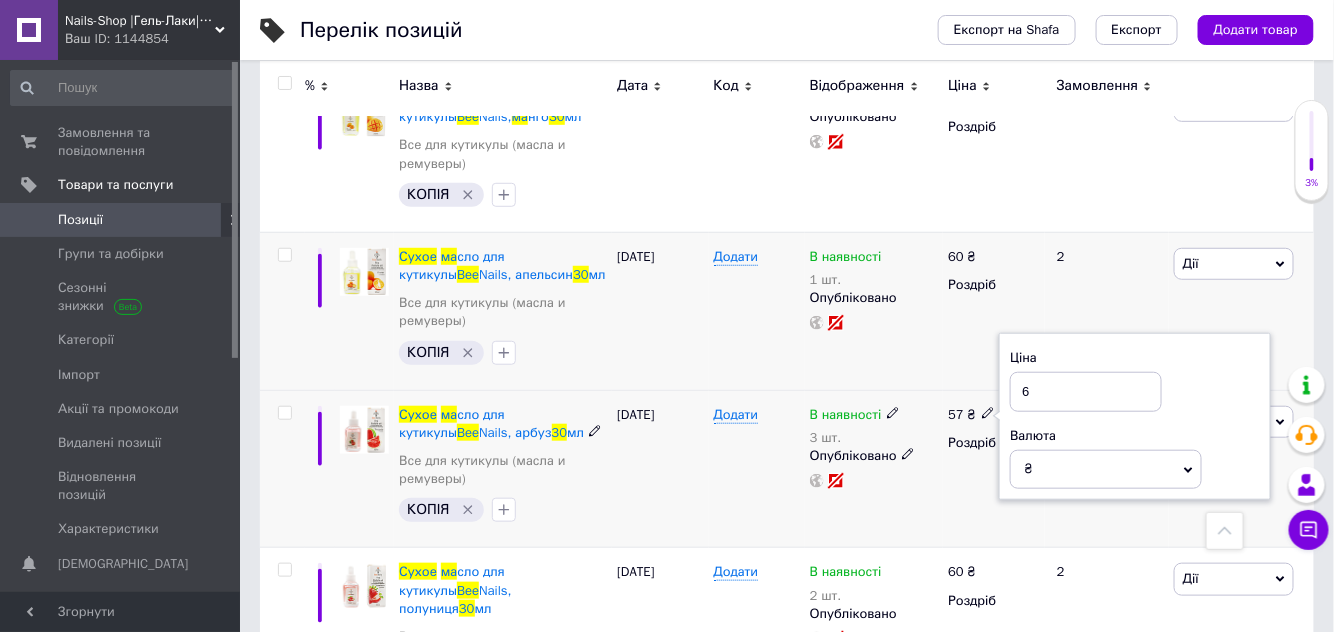 type on "60" 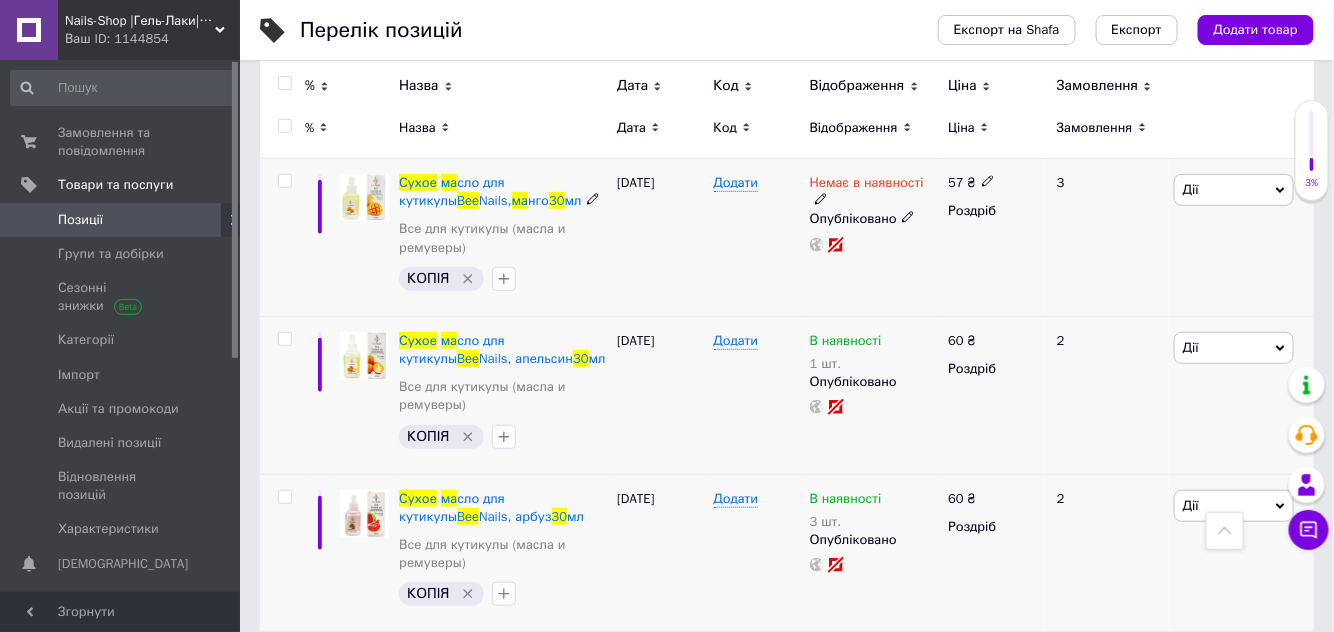 scroll, scrollTop: 0, scrollLeft: 0, axis: both 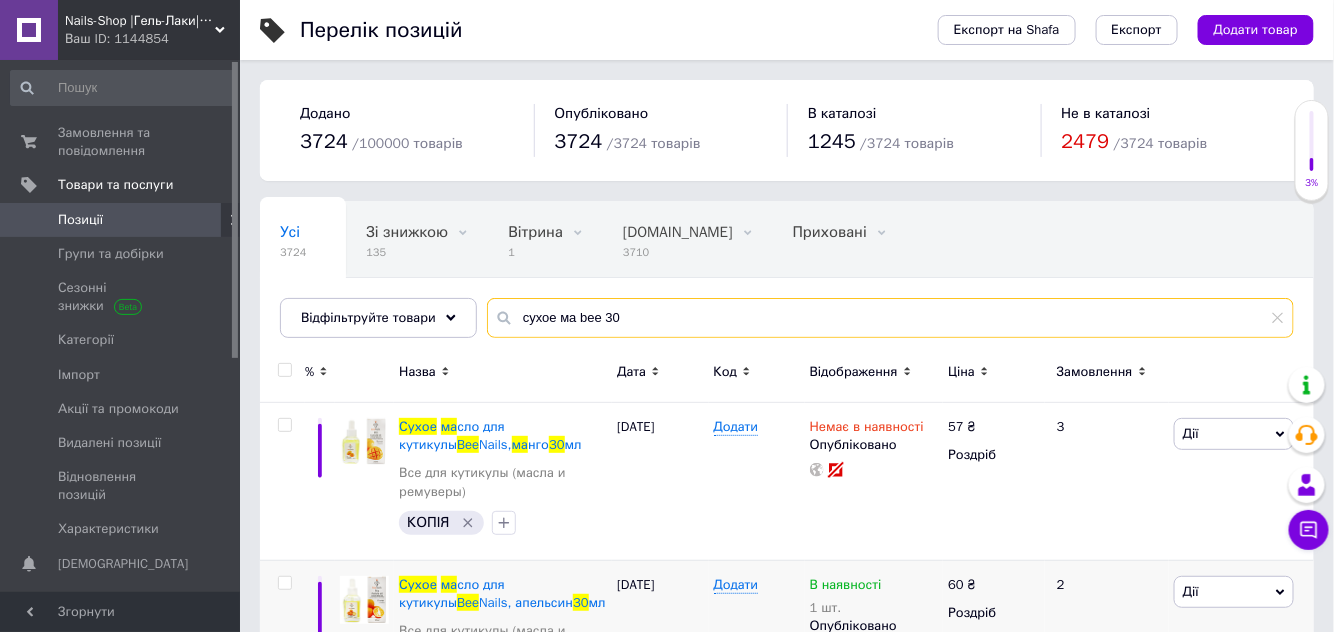 drag, startPoint x: 645, startPoint y: 316, endPoint x: 483, endPoint y: 287, distance: 164.57521 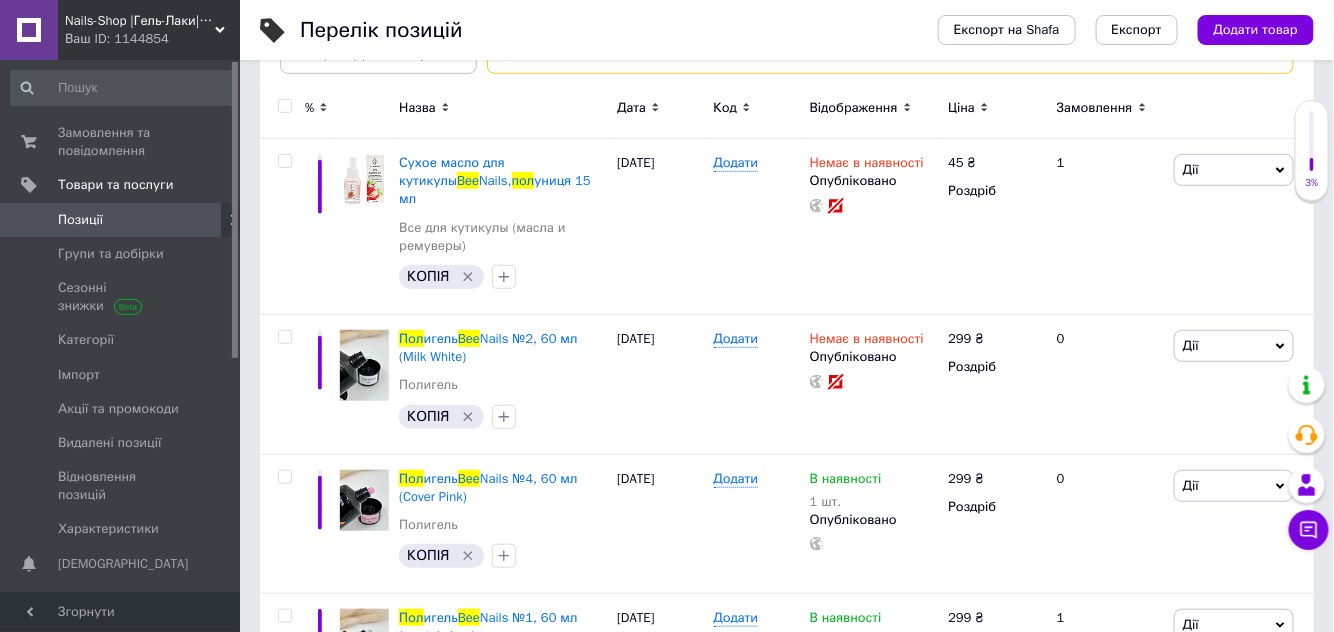scroll, scrollTop: 272, scrollLeft: 0, axis: vertical 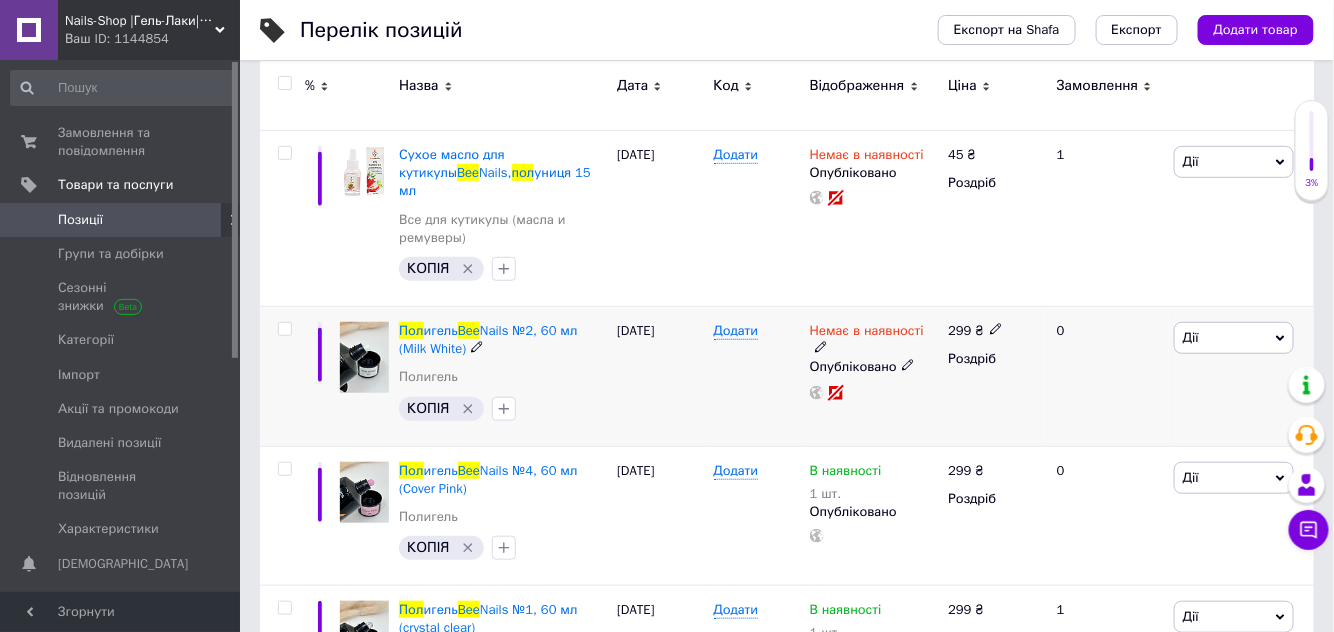 type on "bee пол" 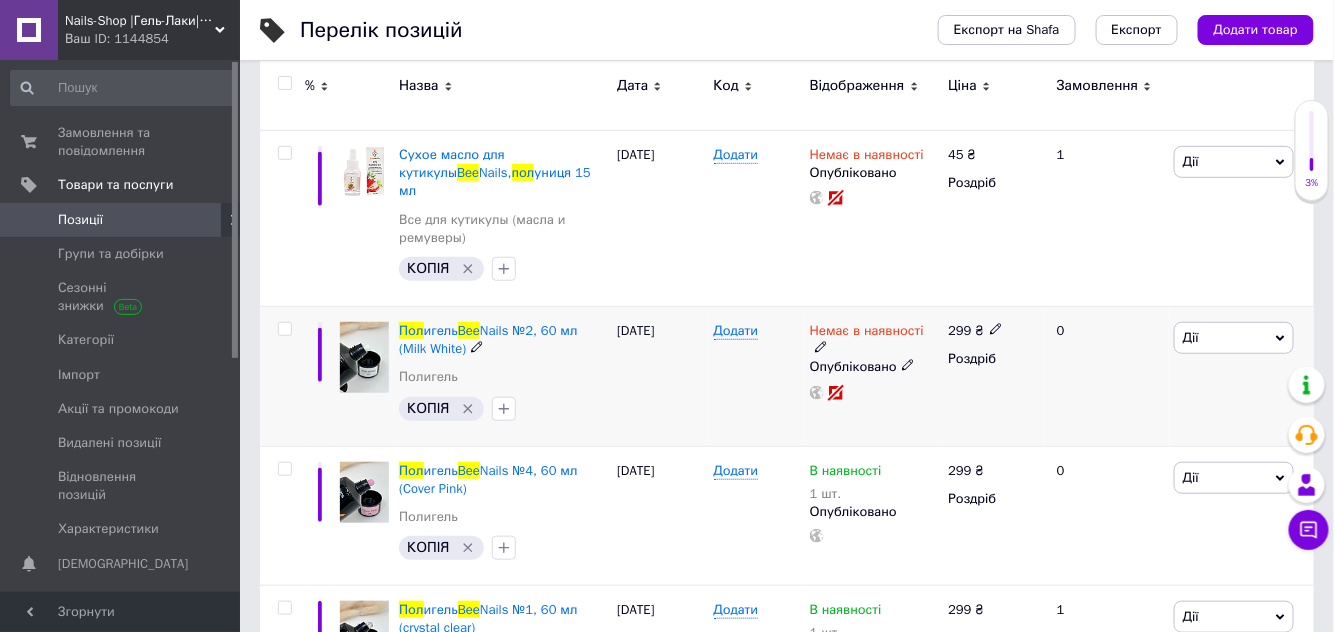 click 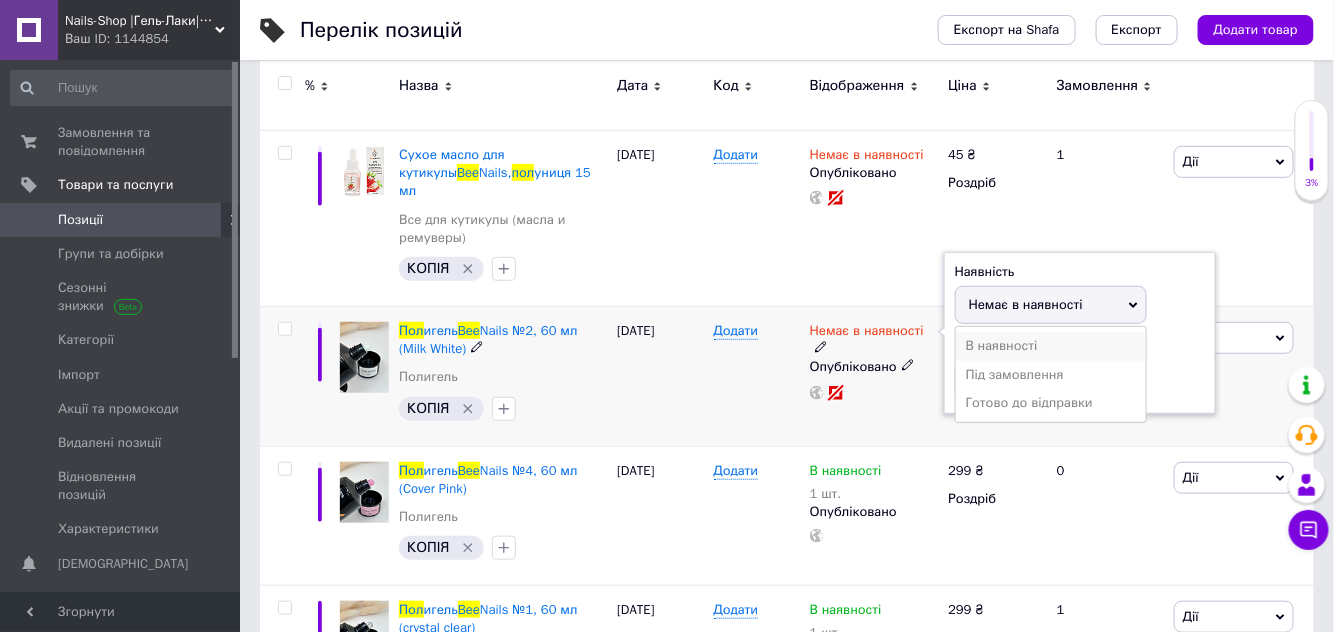 click on "В наявності" at bounding box center [1051, 346] 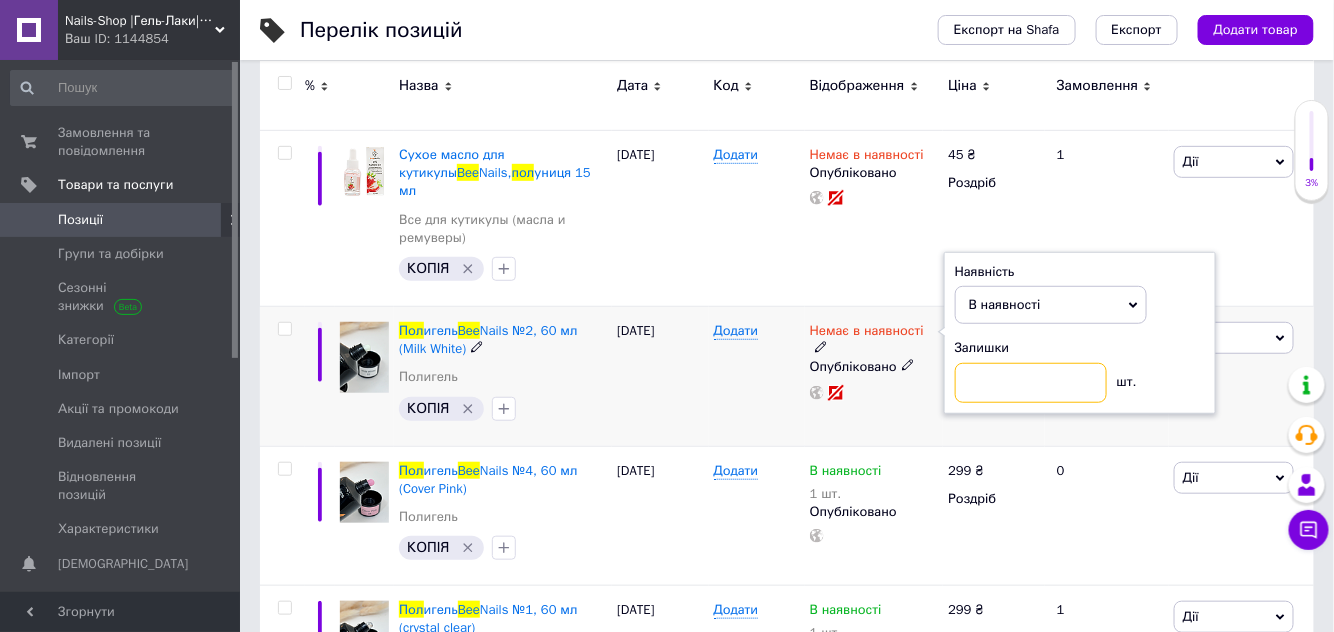 click at bounding box center [1031, 383] 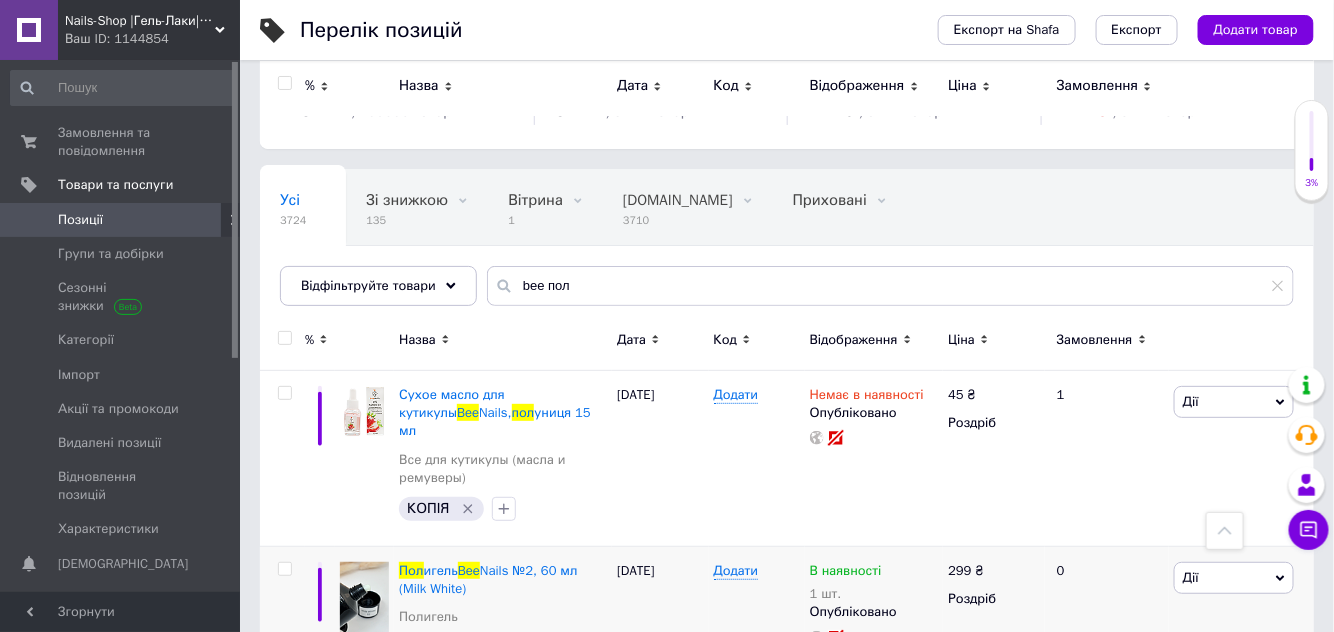 scroll, scrollTop: 0, scrollLeft: 0, axis: both 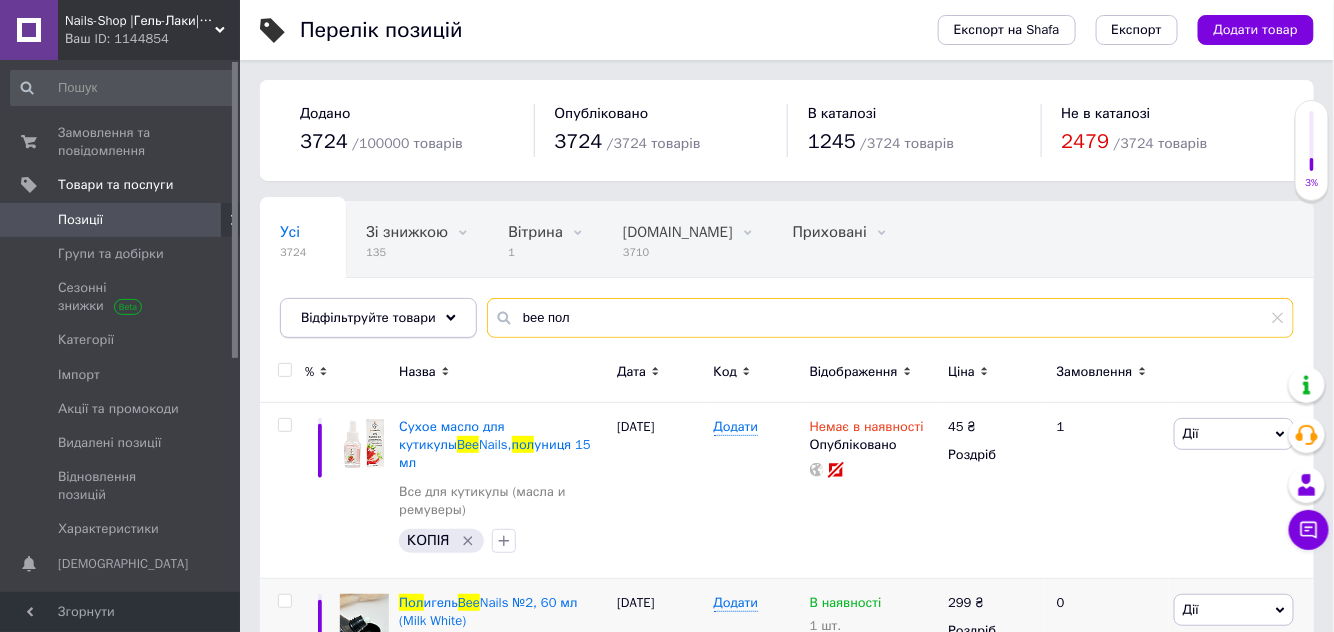 drag, startPoint x: 571, startPoint y: 322, endPoint x: 457, endPoint y: 311, distance: 114.52947 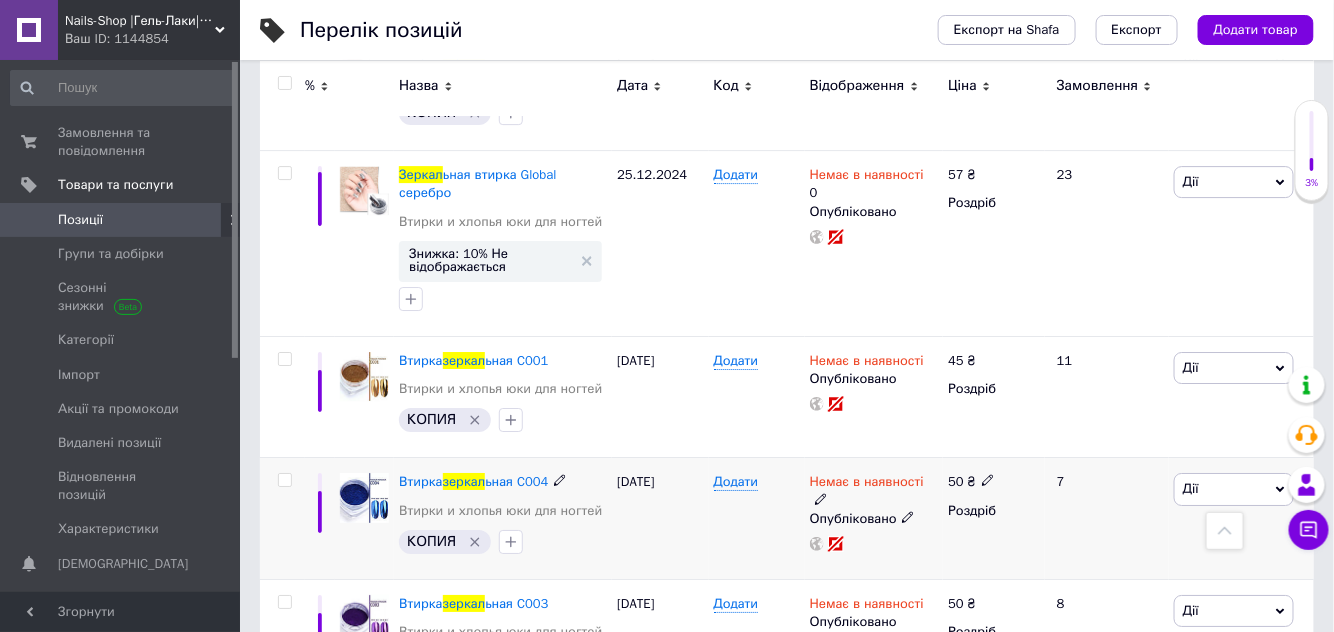 scroll, scrollTop: 2583, scrollLeft: 0, axis: vertical 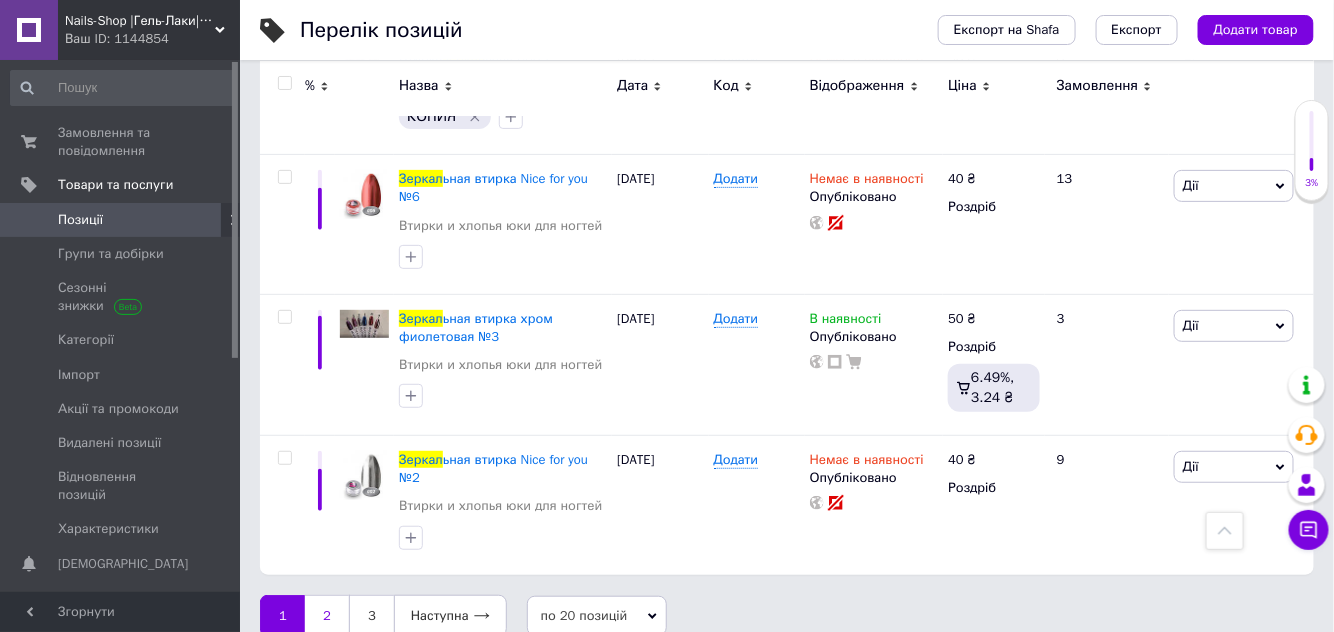 type on "зеркал" 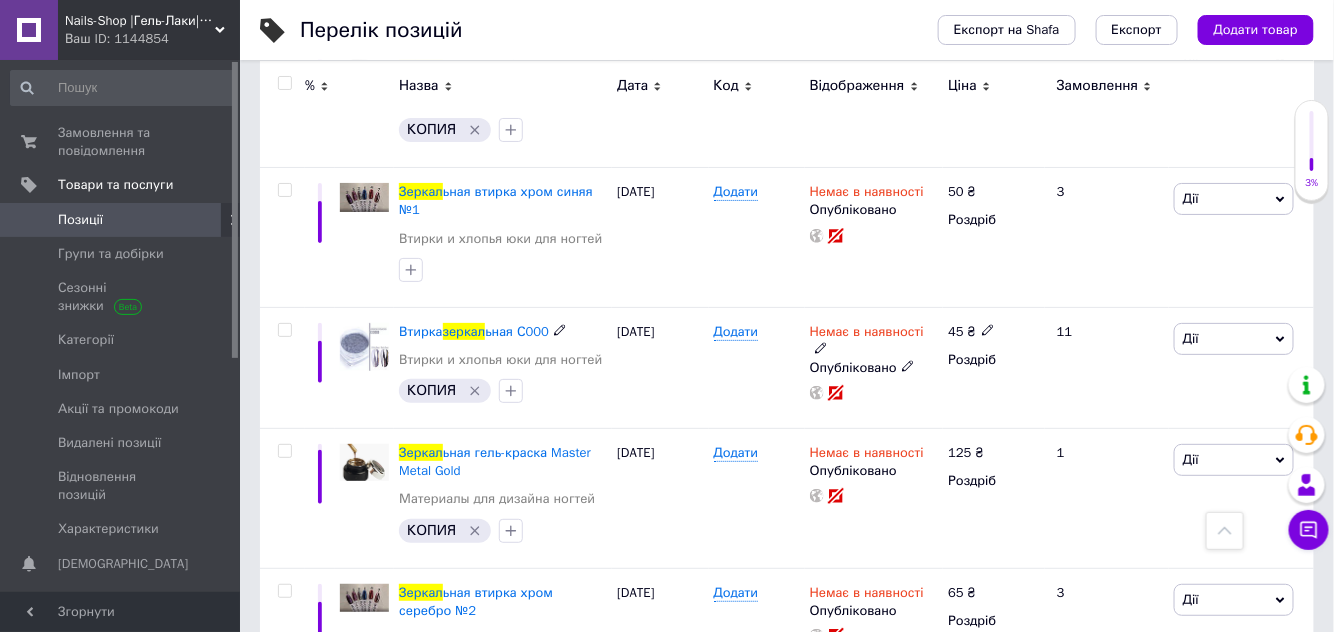 scroll, scrollTop: 2552, scrollLeft: 0, axis: vertical 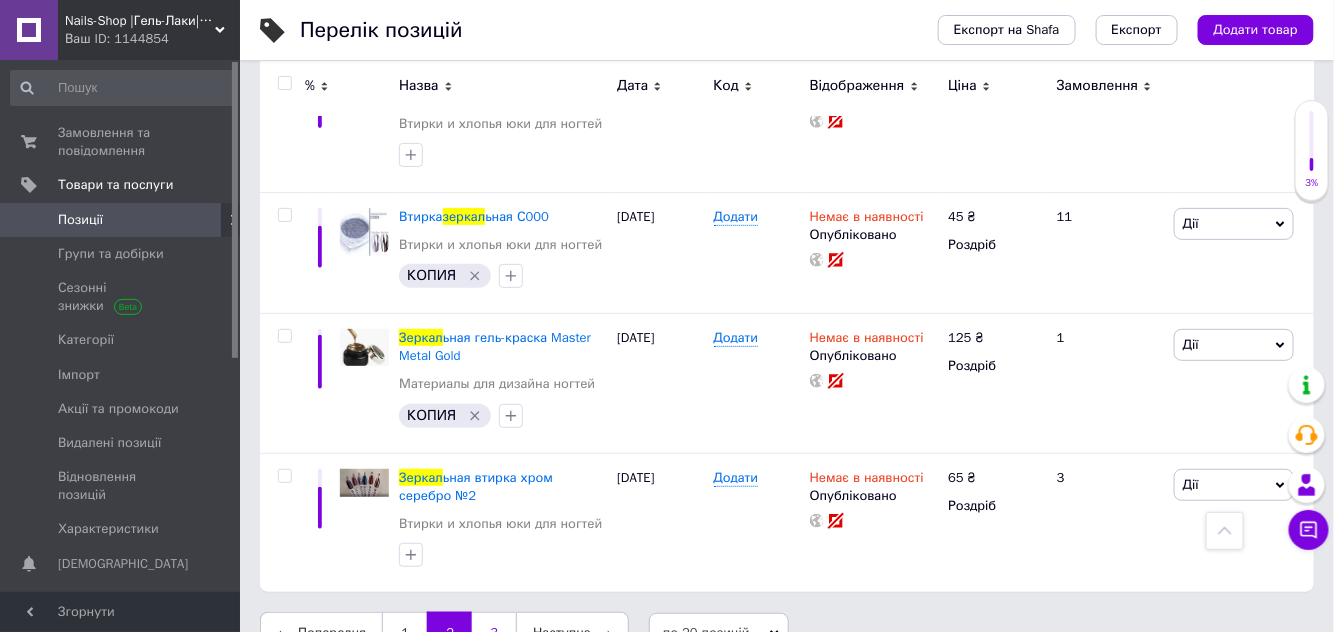 click on "3" at bounding box center (494, 633) 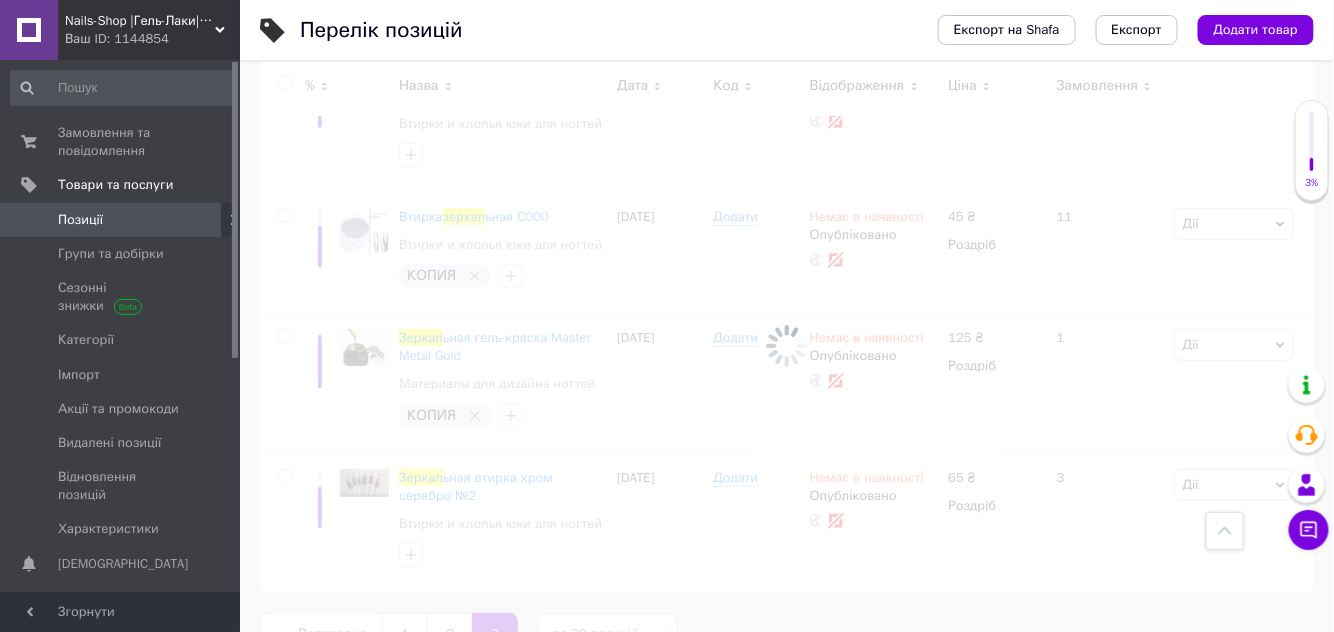 scroll, scrollTop: 400, scrollLeft: 0, axis: vertical 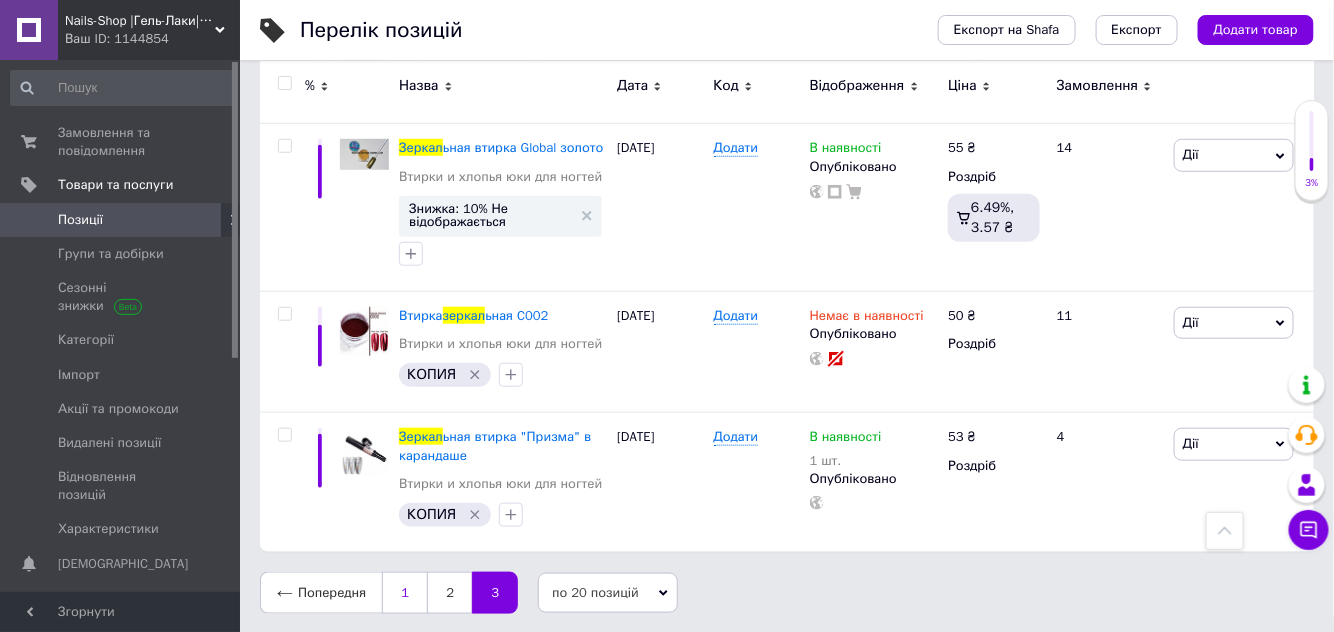click on "1" at bounding box center (404, 593) 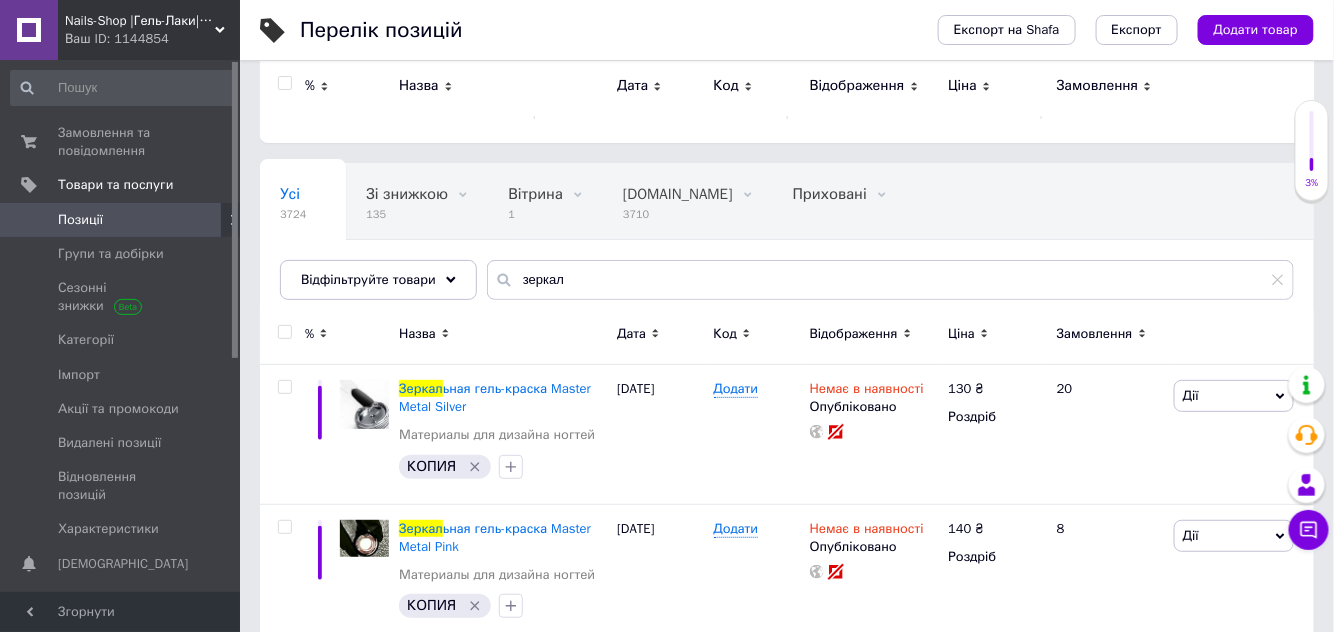 scroll, scrollTop: 0, scrollLeft: 0, axis: both 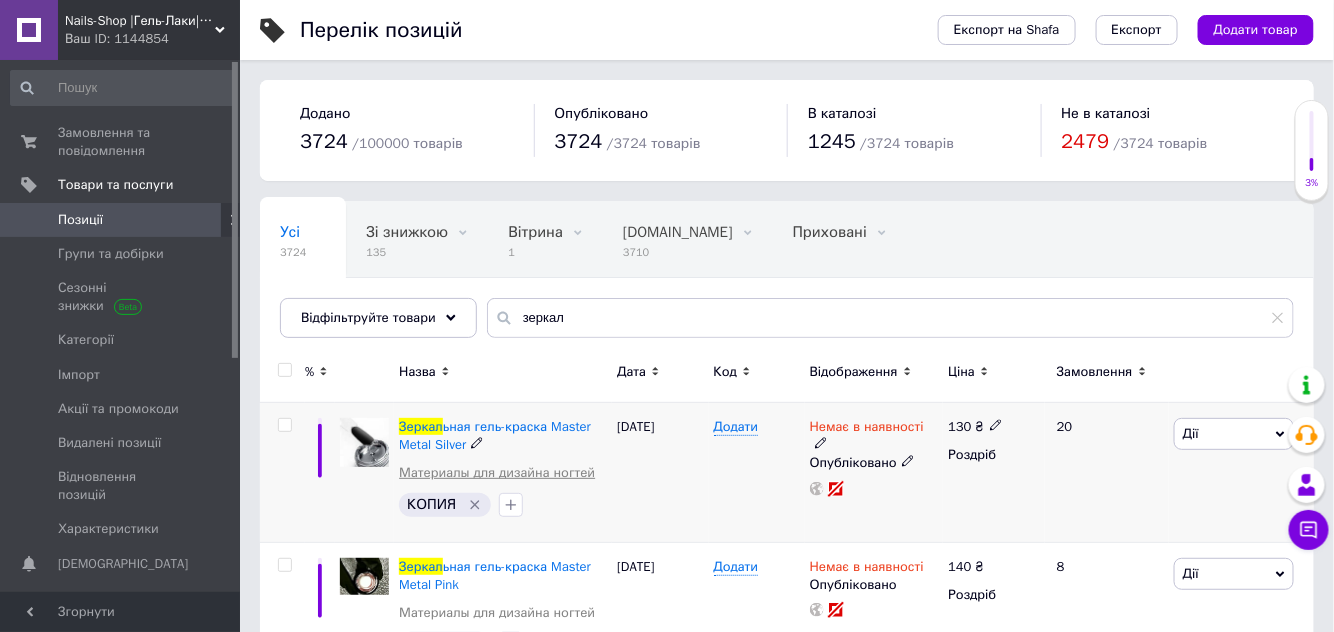 click on "Материалы для дизайна ногтей" at bounding box center [497, 473] 